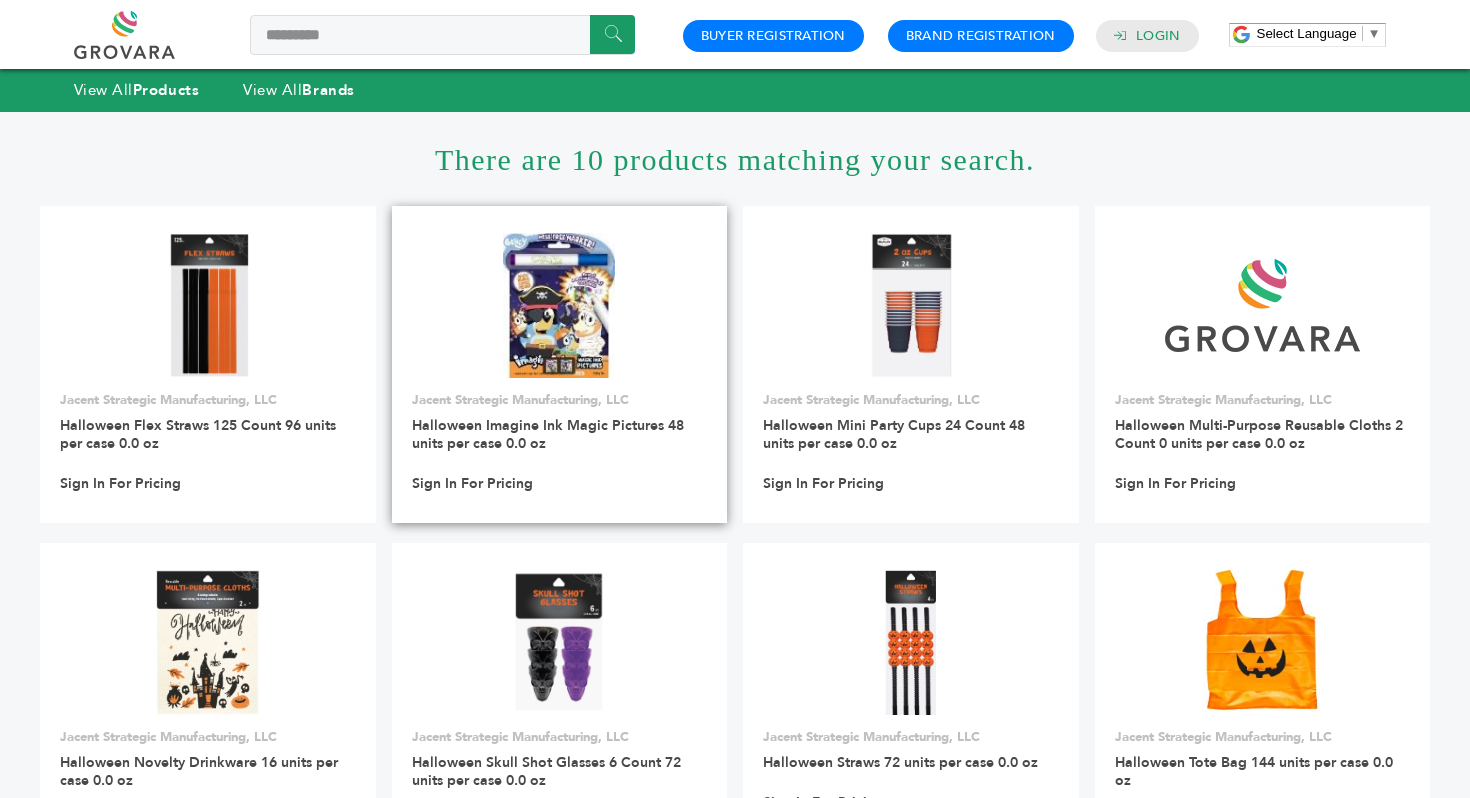 scroll, scrollTop: 0, scrollLeft: 0, axis: both 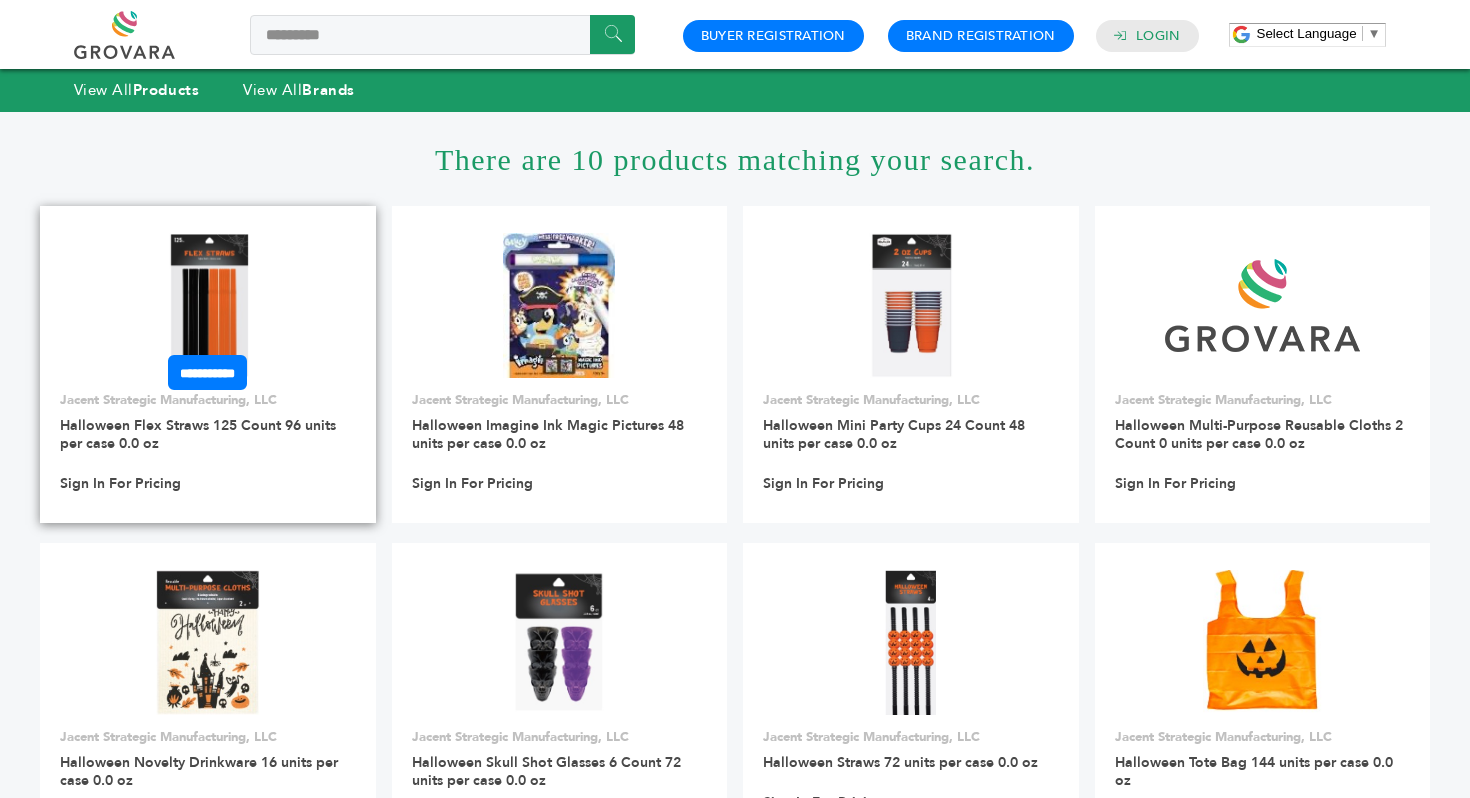 click at bounding box center (207, 305) 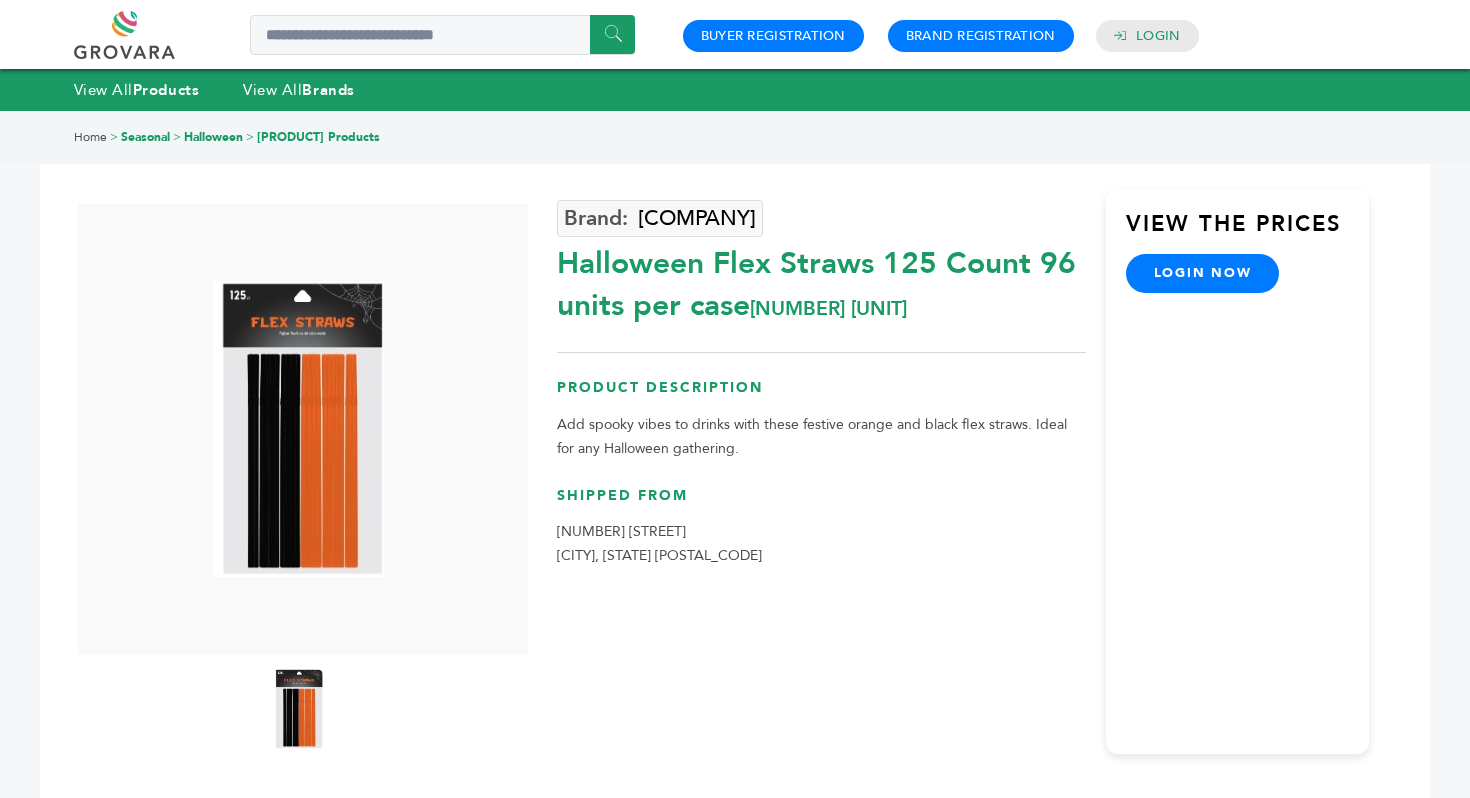 scroll, scrollTop: 0, scrollLeft: 0, axis: both 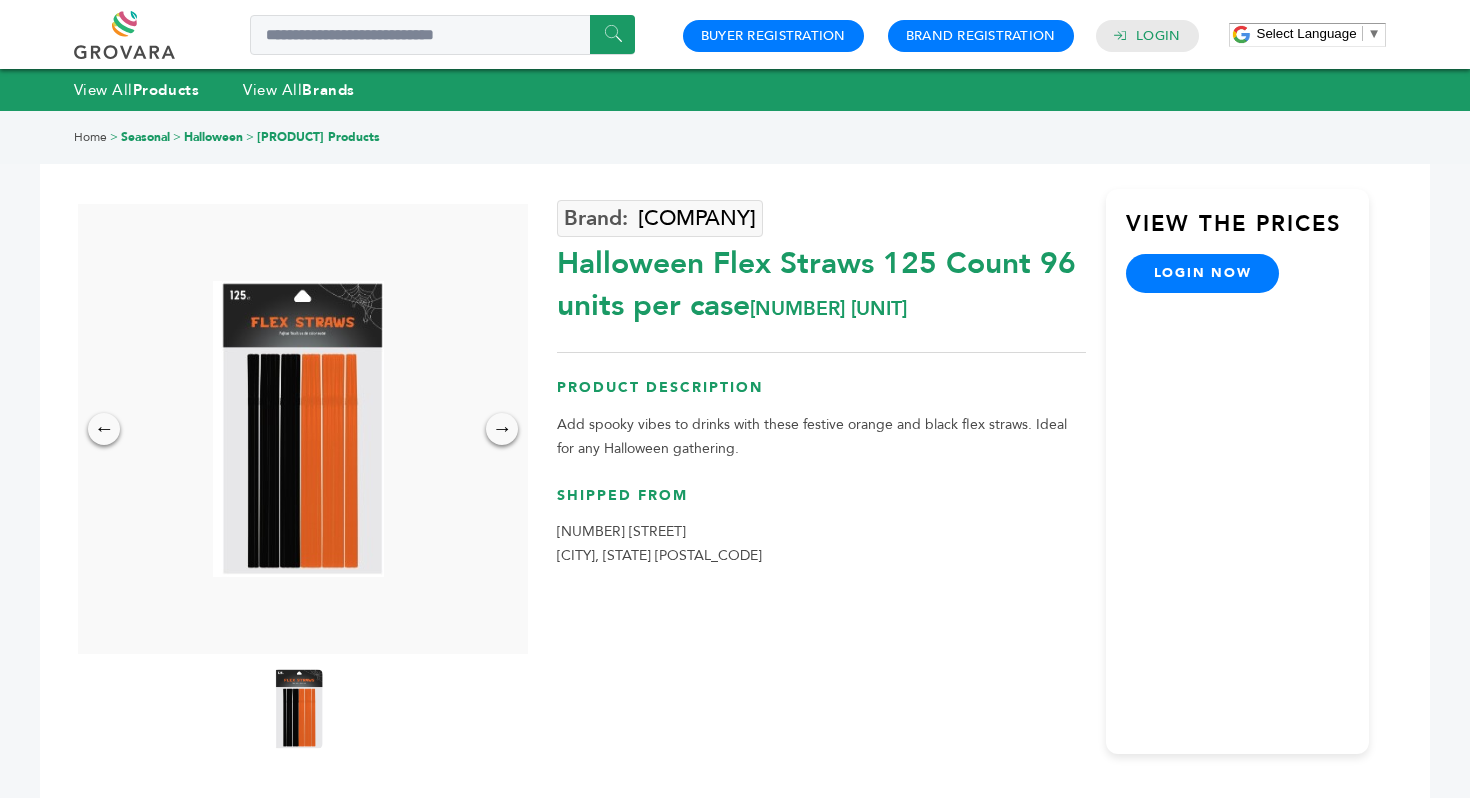 click at bounding box center (298, 429) 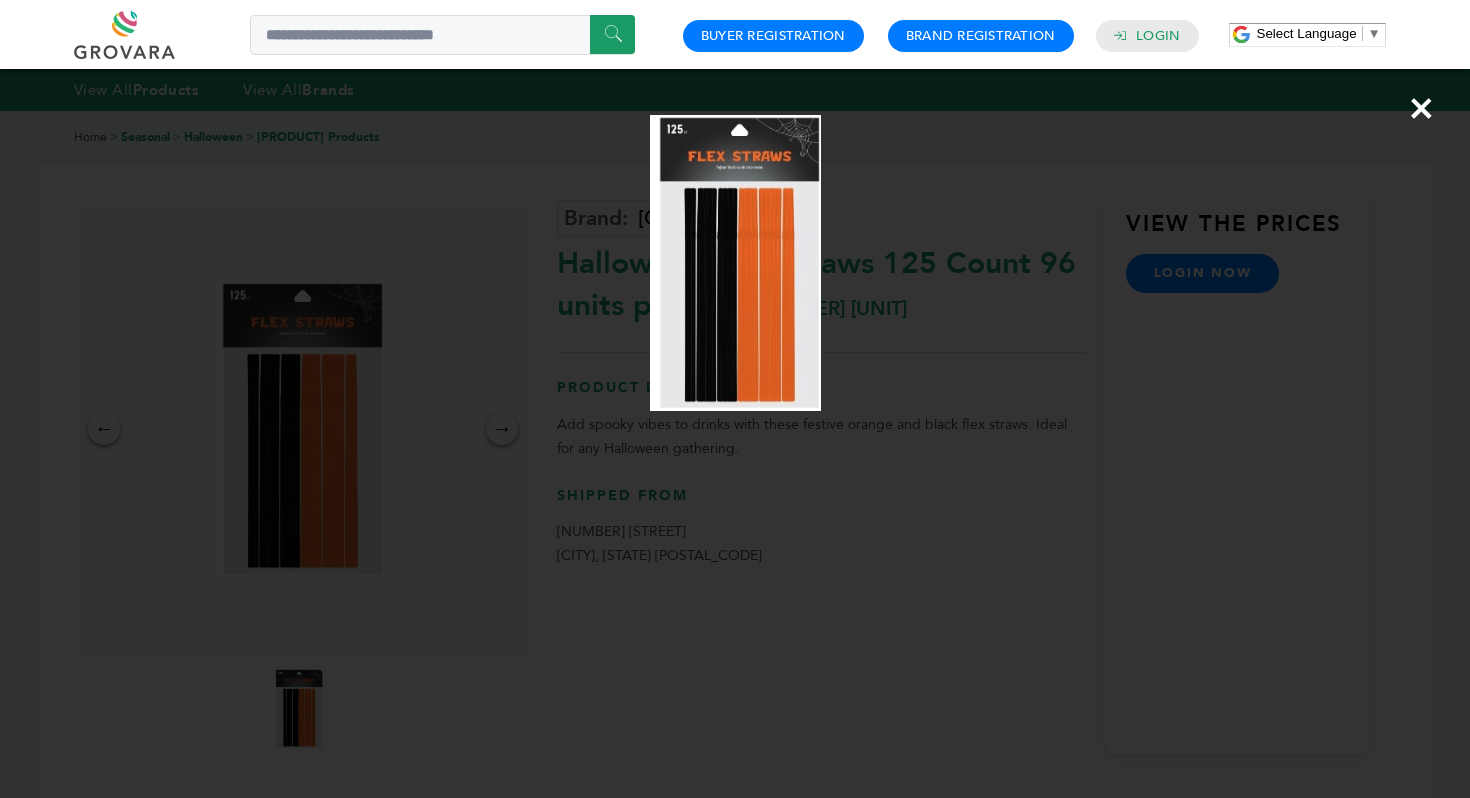 click on "×" at bounding box center [735, 399] 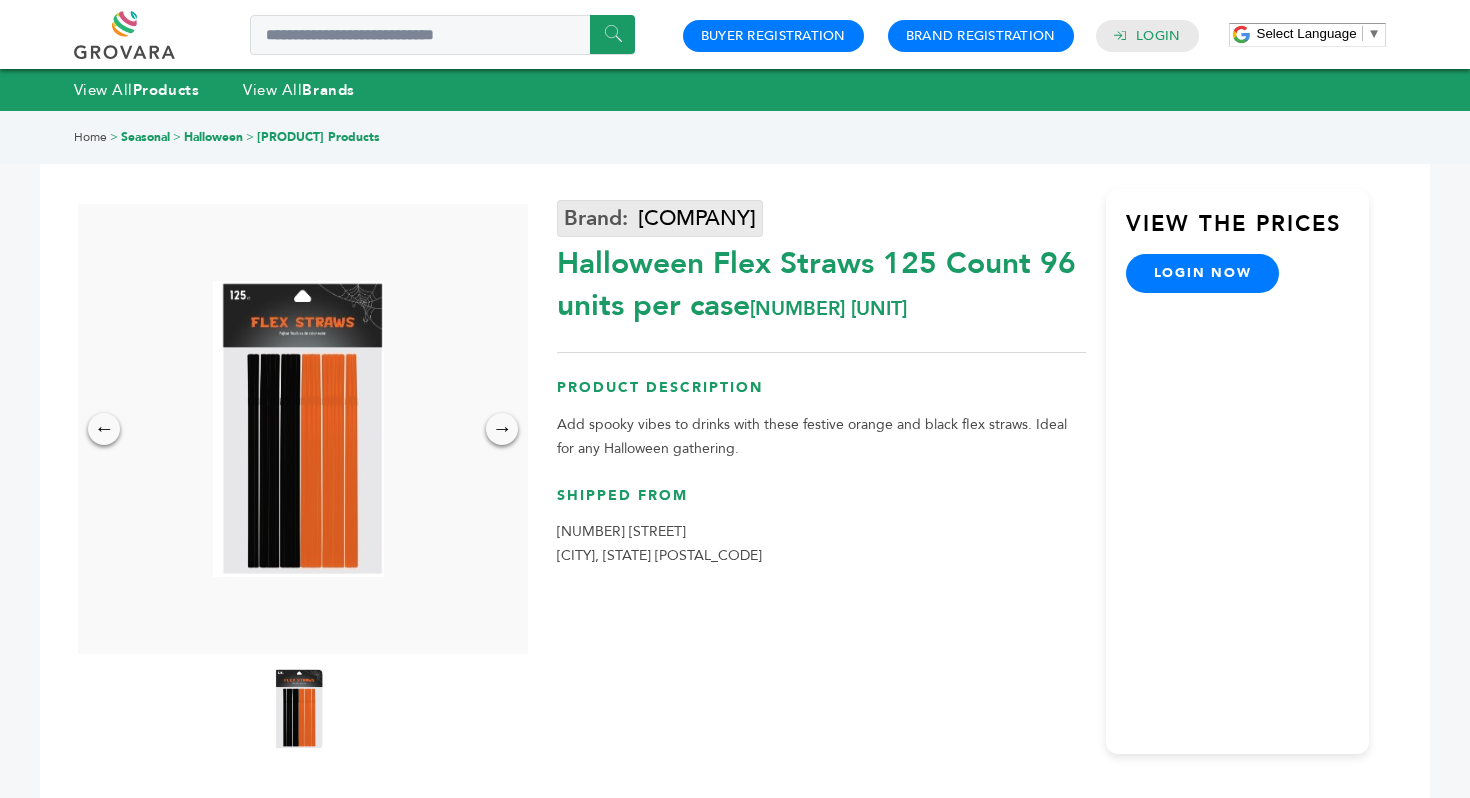 click on "Jacent Strategic Manufacturing, LLC" at bounding box center [660, 218] 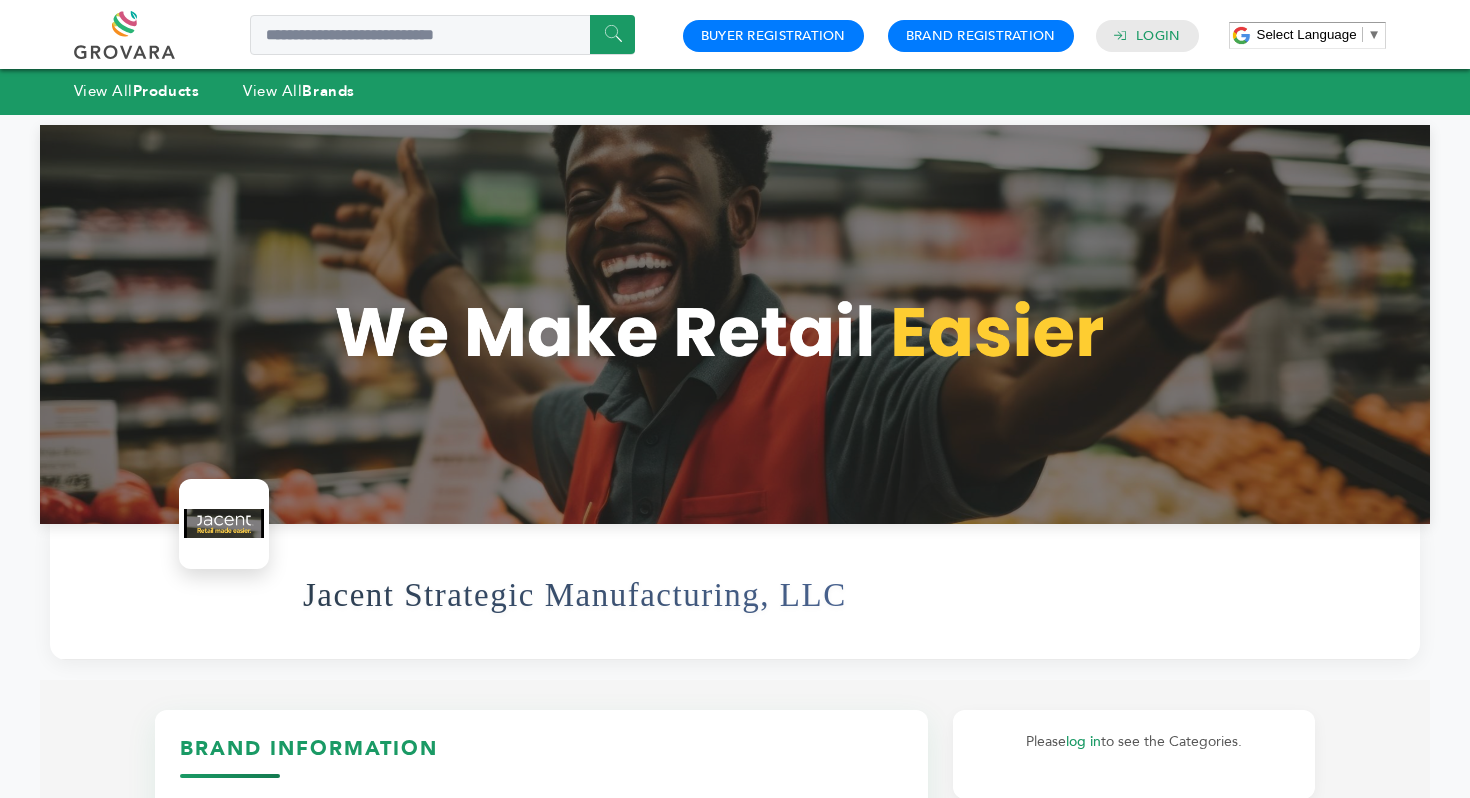 scroll, scrollTop: 0, scrollLeft: 0, axis: both 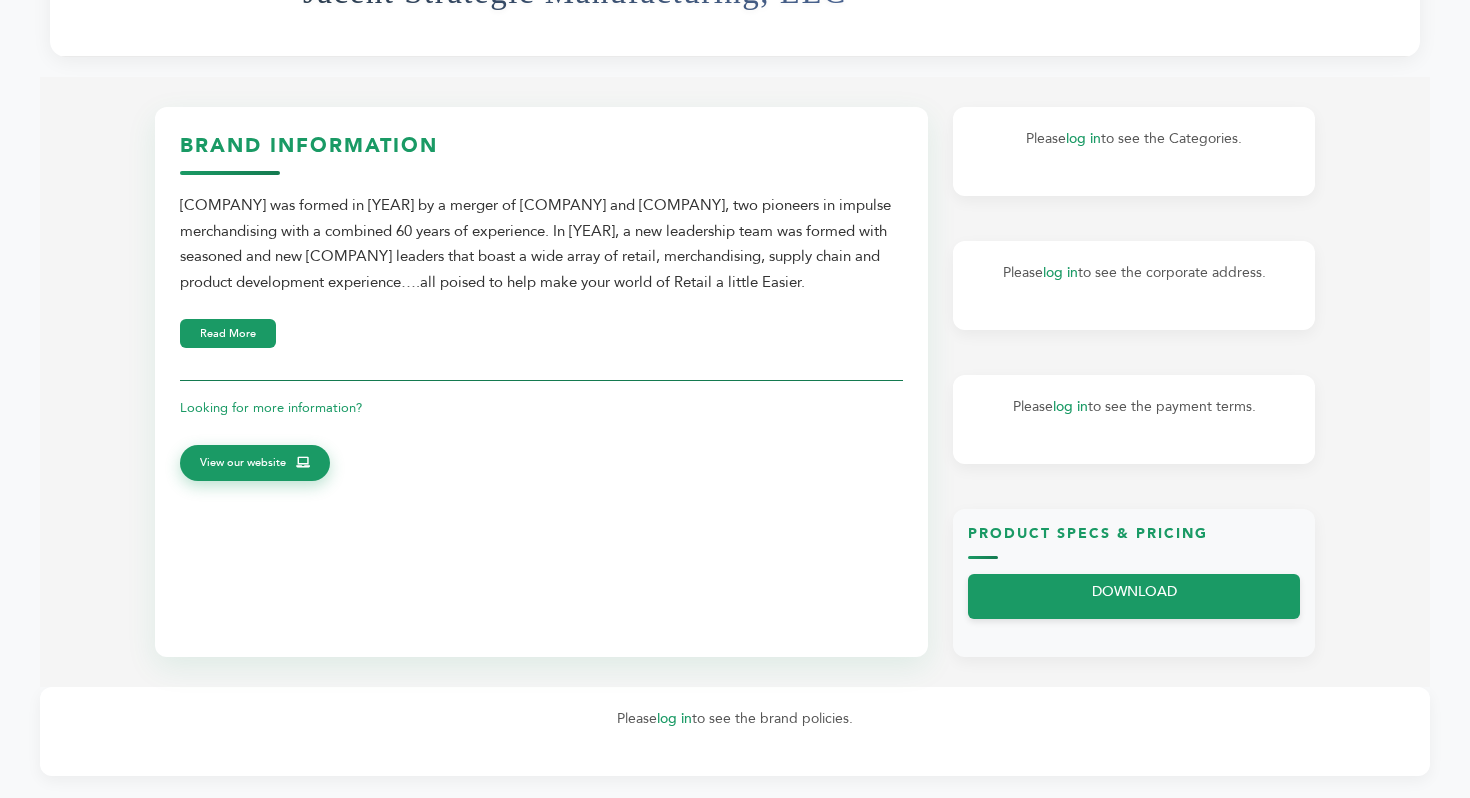 click on "Looking for more information?
View our website" at bounding box center [541, 439] 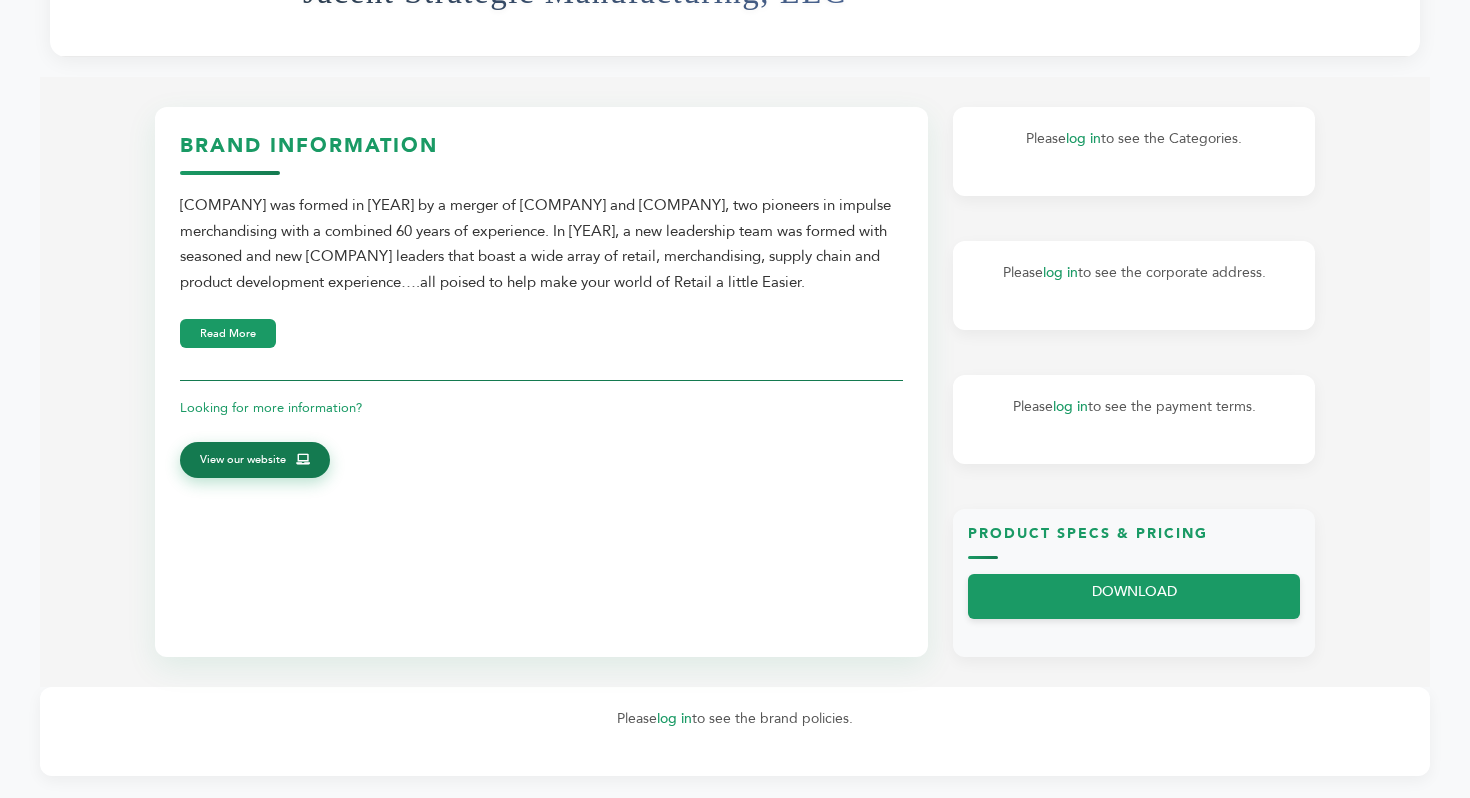click on "View our website" at bounding box center [243, 460] 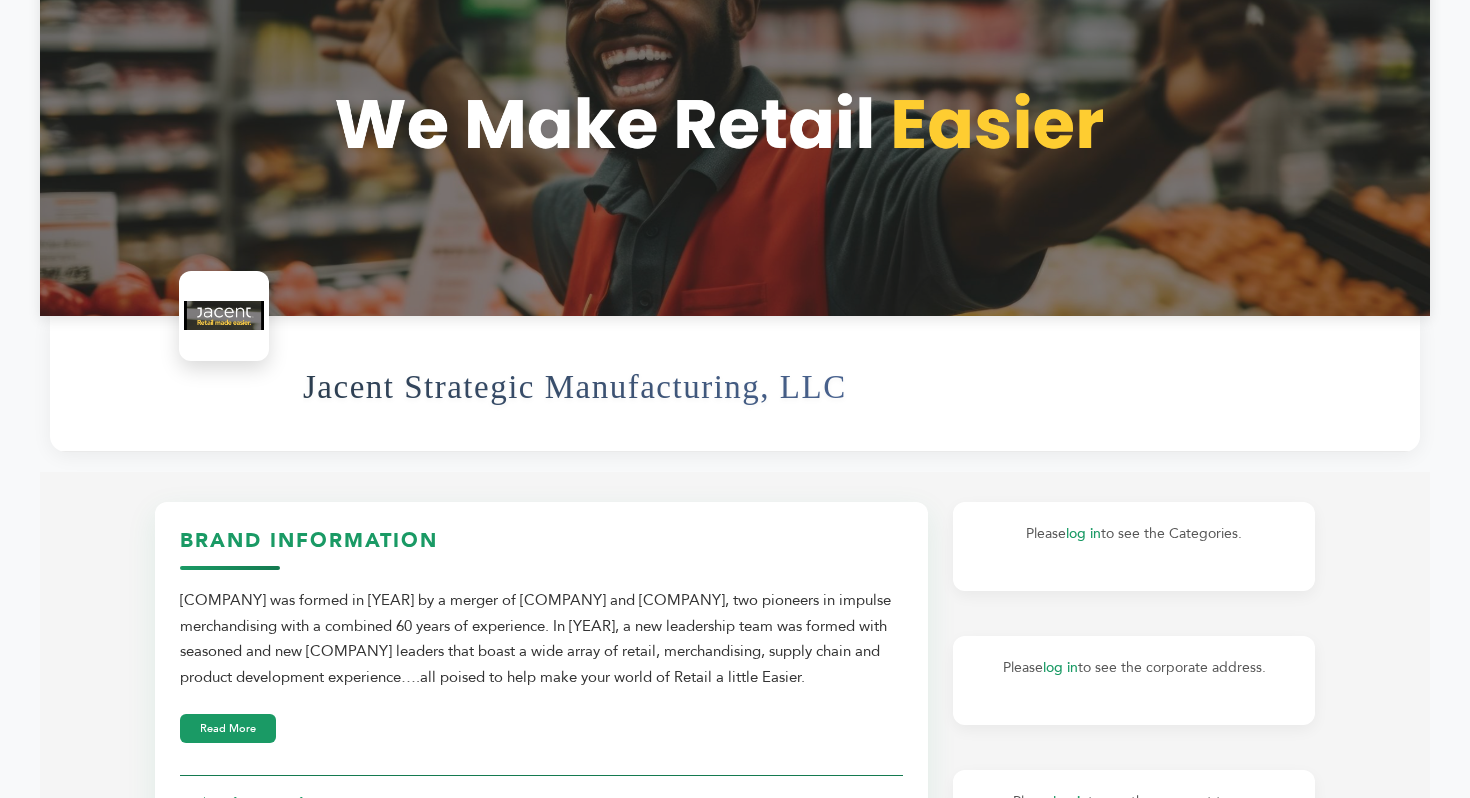 scroll, scrollTop: 21, scrollLeft: 0, axis: vertical 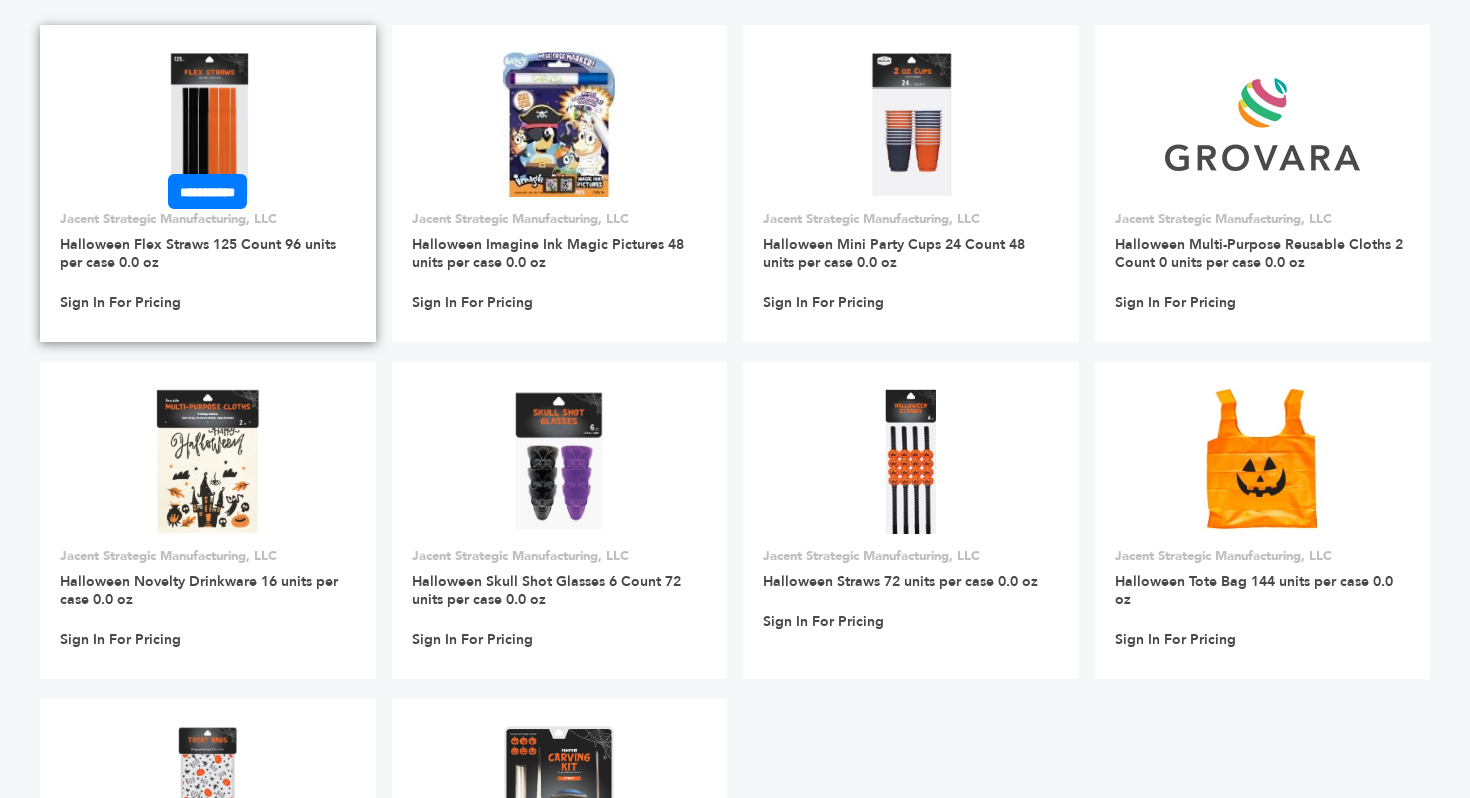 click at bounding box center [208, 125] 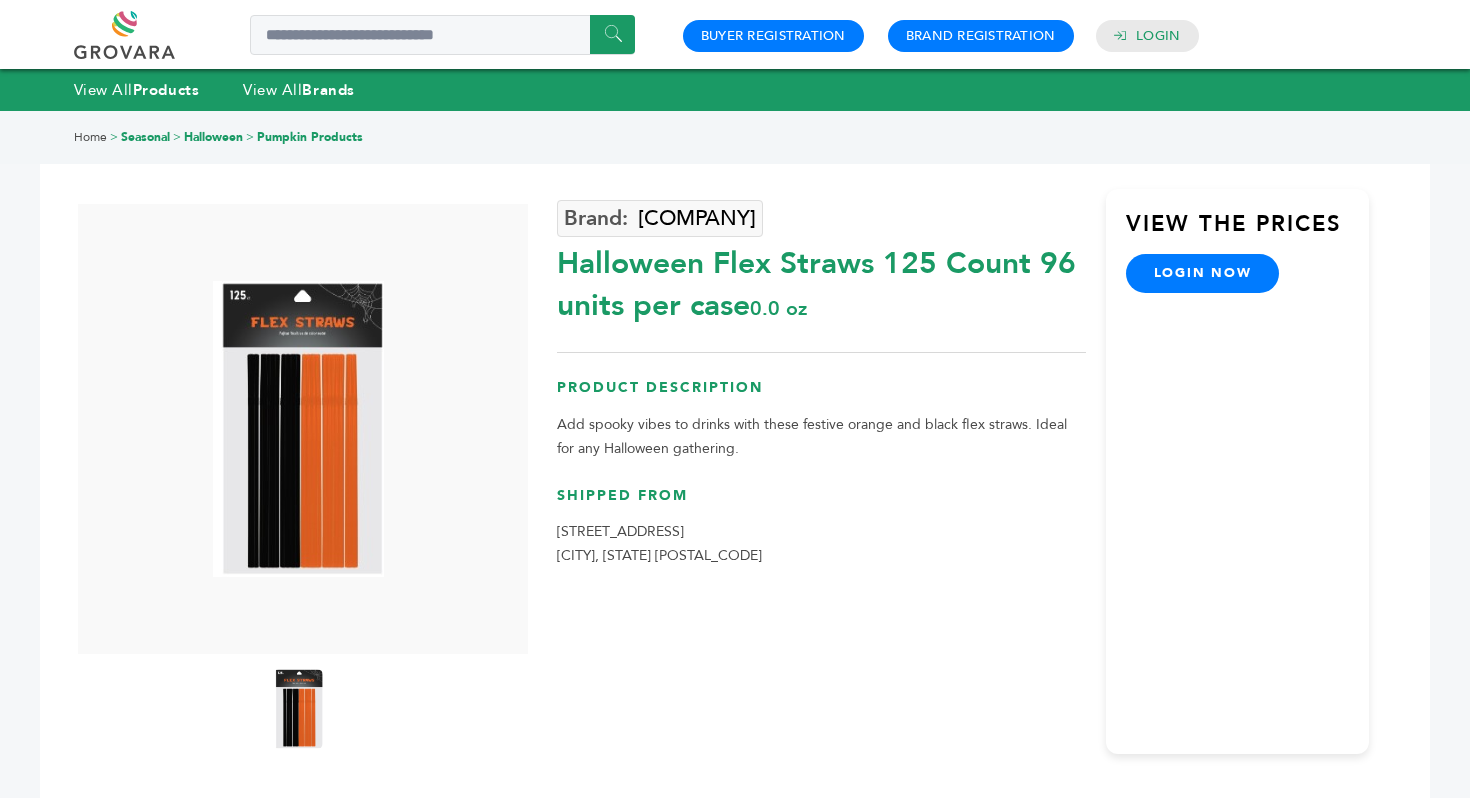 scroll, scrollTop: 0, scrollLeft: 0, axis: both 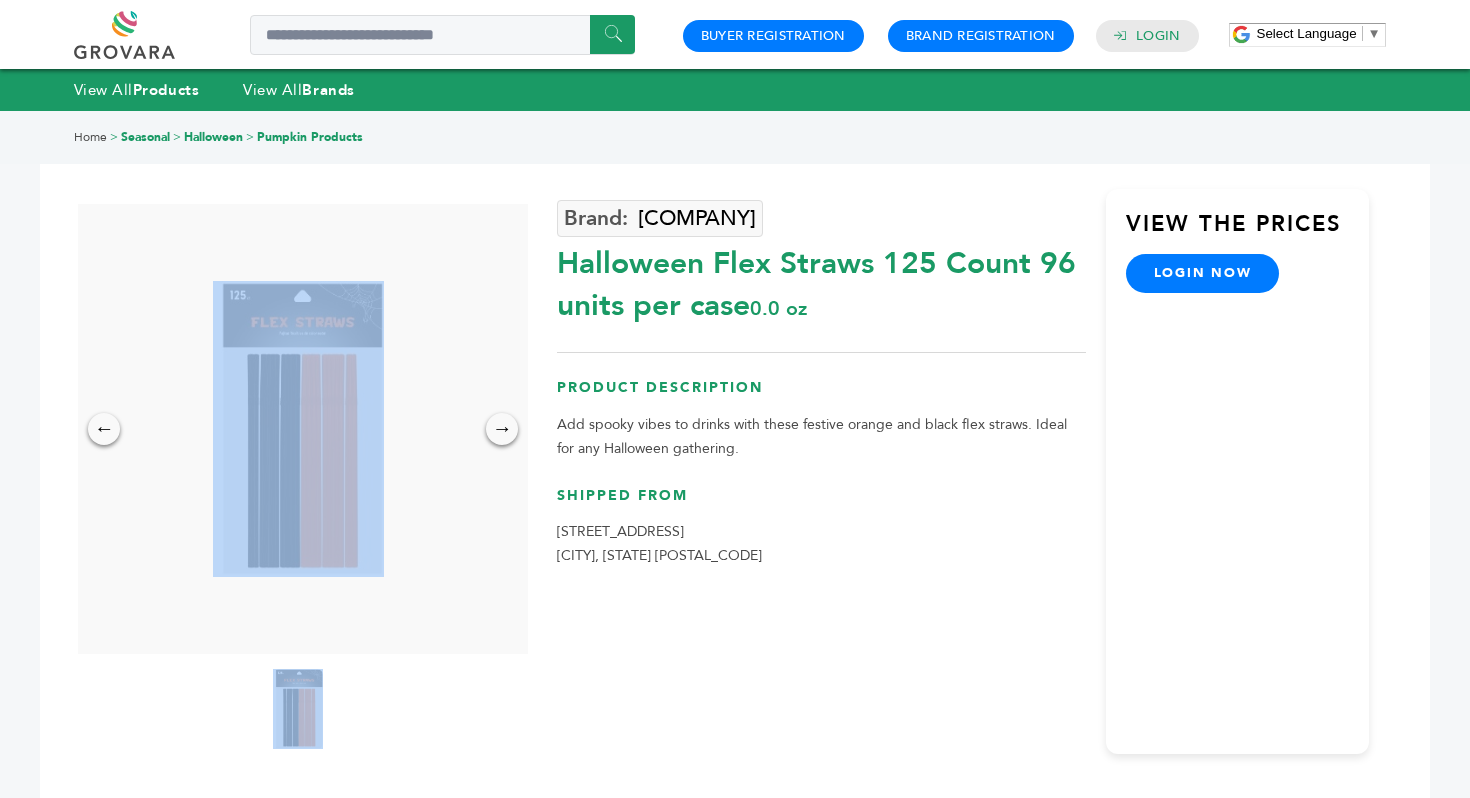 drag, startPoint x: 387, startPoint y: 310, endPoint x: 602, endPoint y: 315, distance: 215.05814 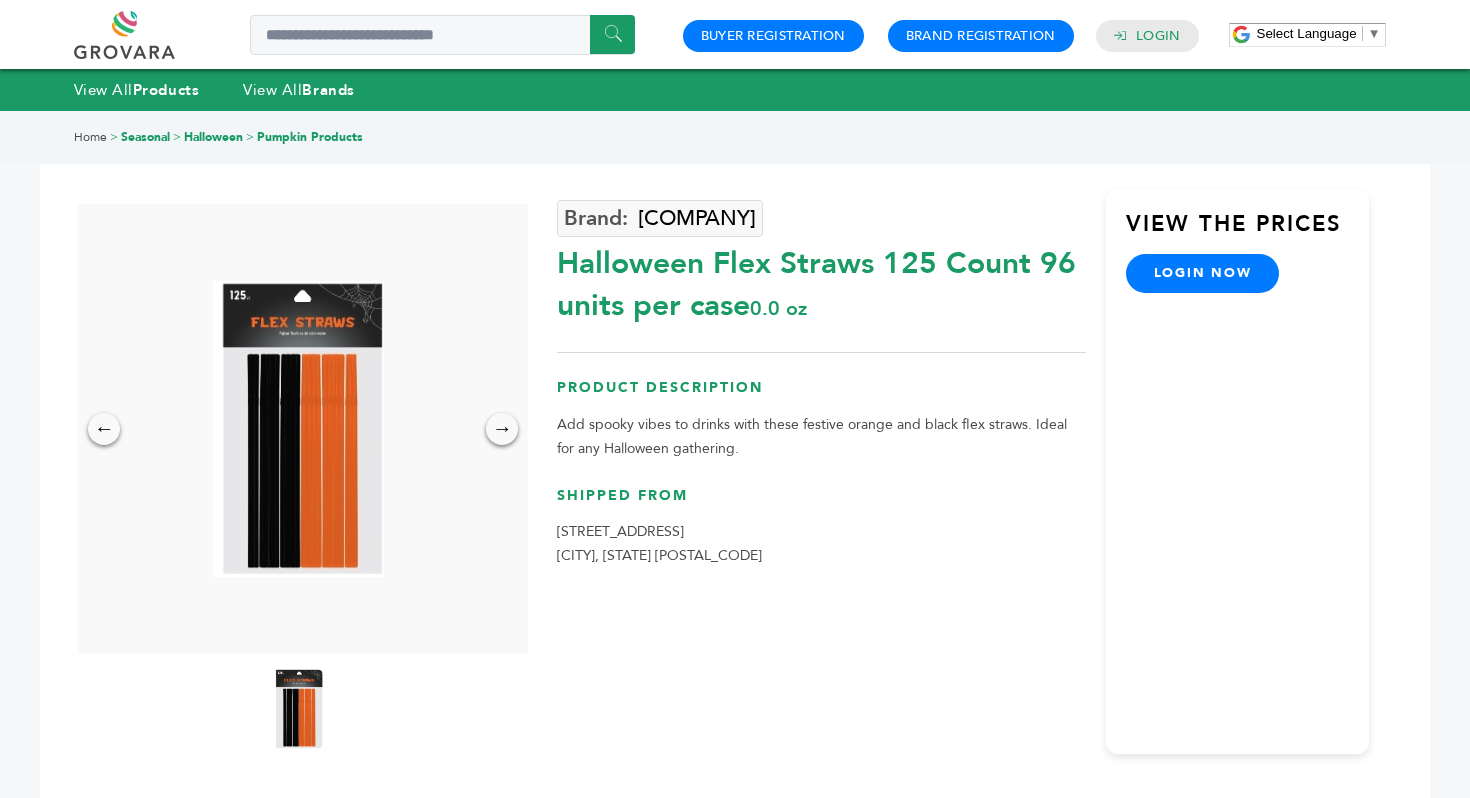 click on "Jacent Strategic Manufacturing, LLC
Halloween Flex Straws 125 Count 96 units per case                         0.0 oz
Product Description
Add spooky vibes to drinks with these festive orange and black flex straws. Ideal for any Halloween gathering." at bounding box center [821, 471] 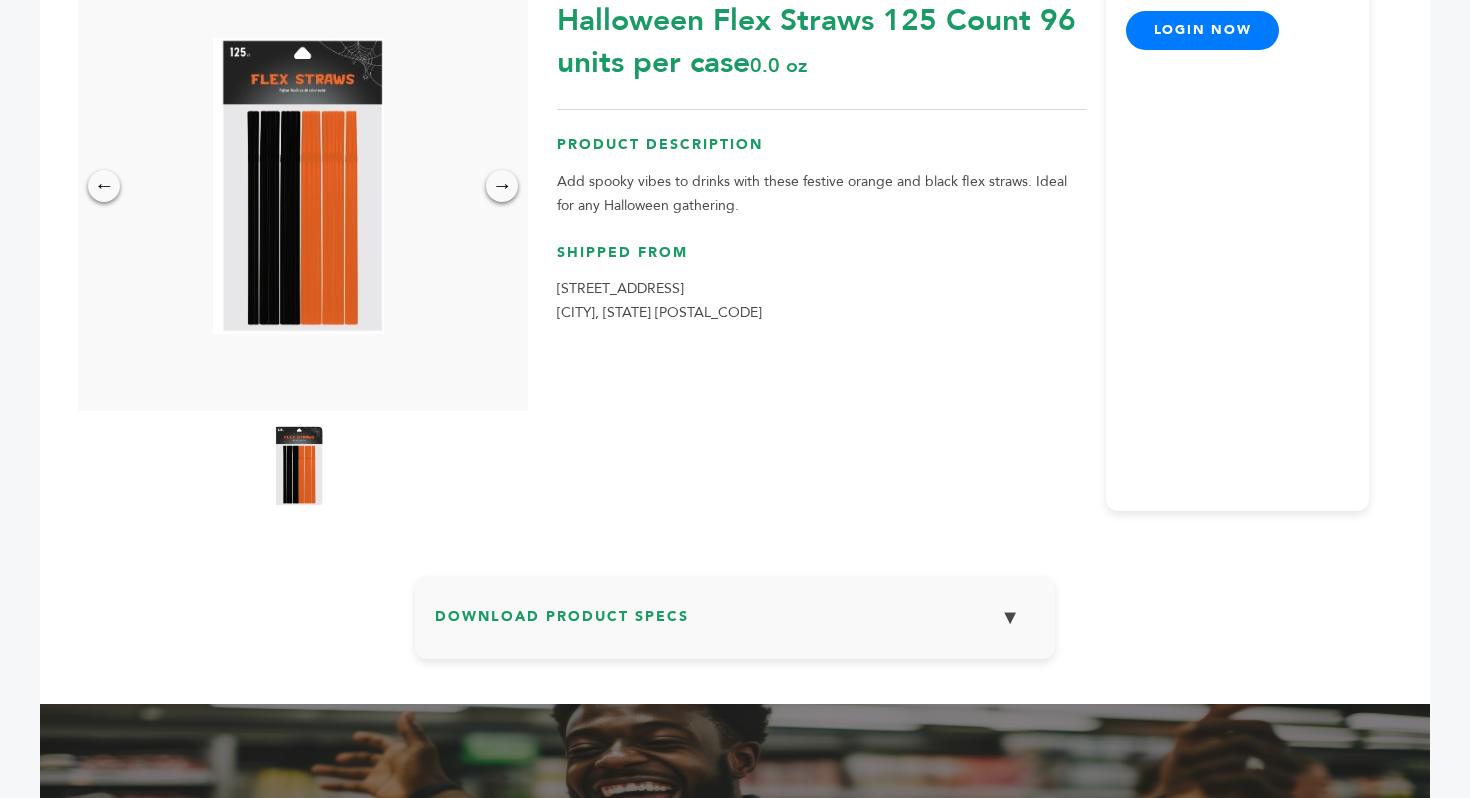 scroll, scrollTop: 765, scrollLeft: 0, axis: vertical 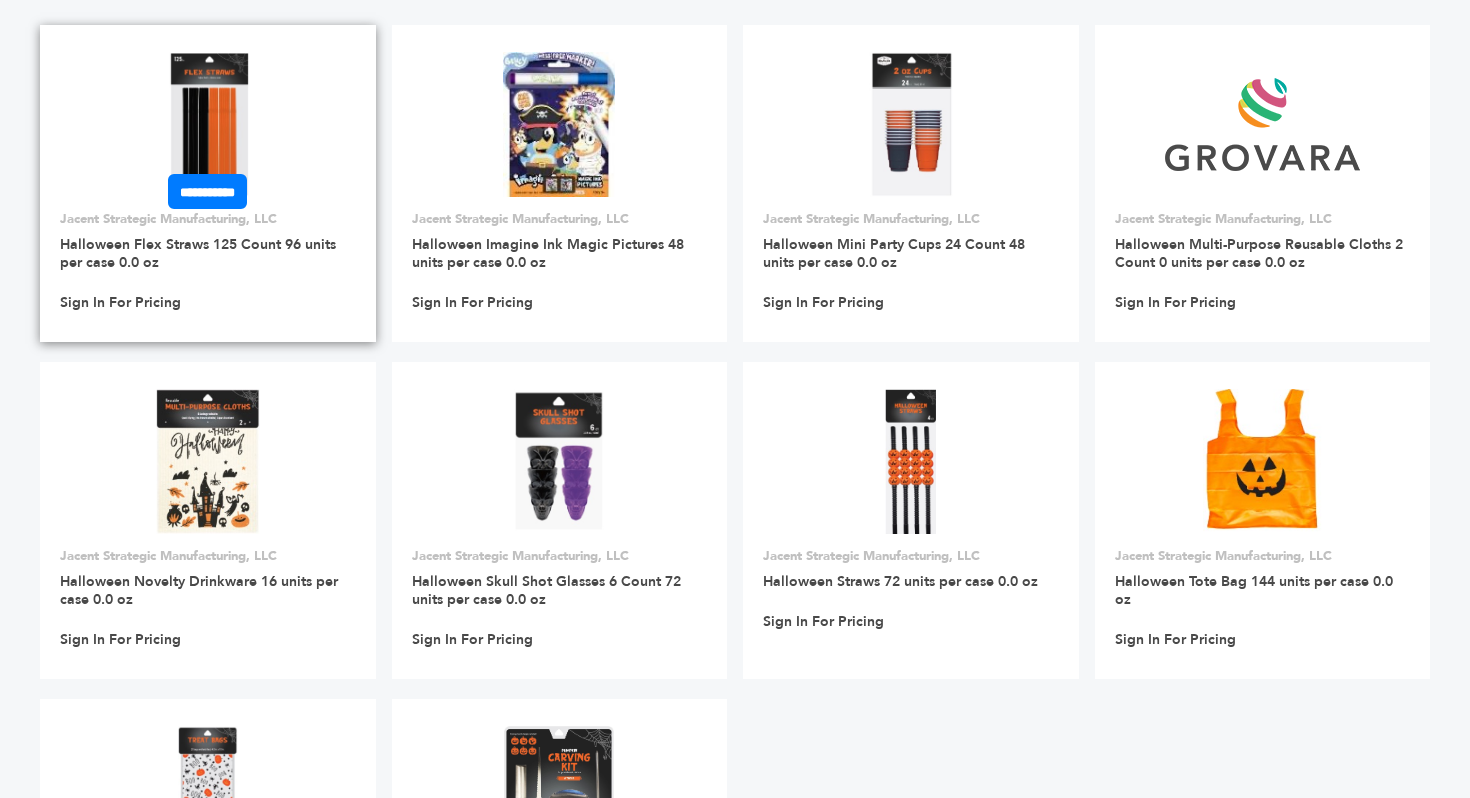 click at bounding box center [207, 124] 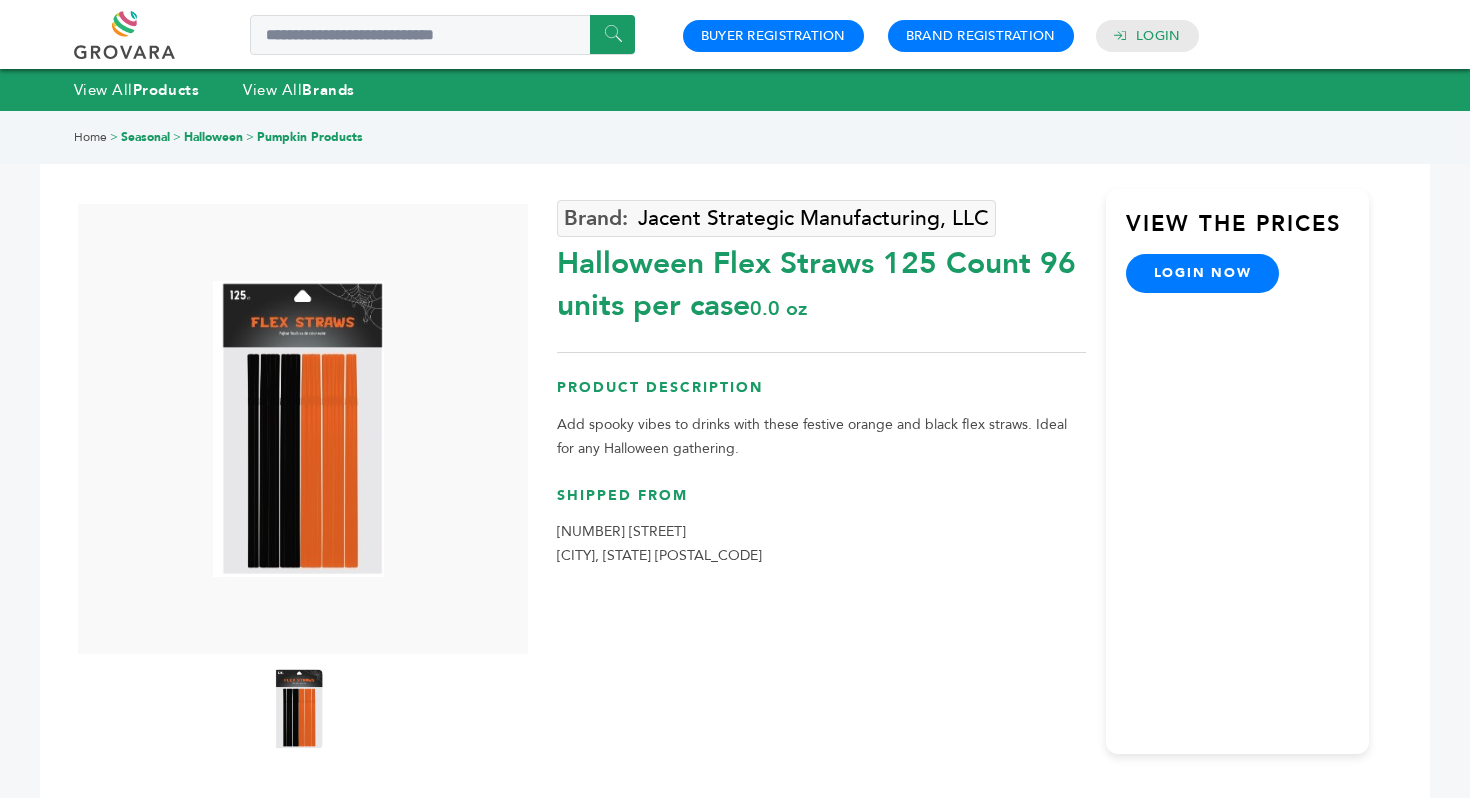 scroll, scrollTop: 0, scrollLeft: 0, axis: both 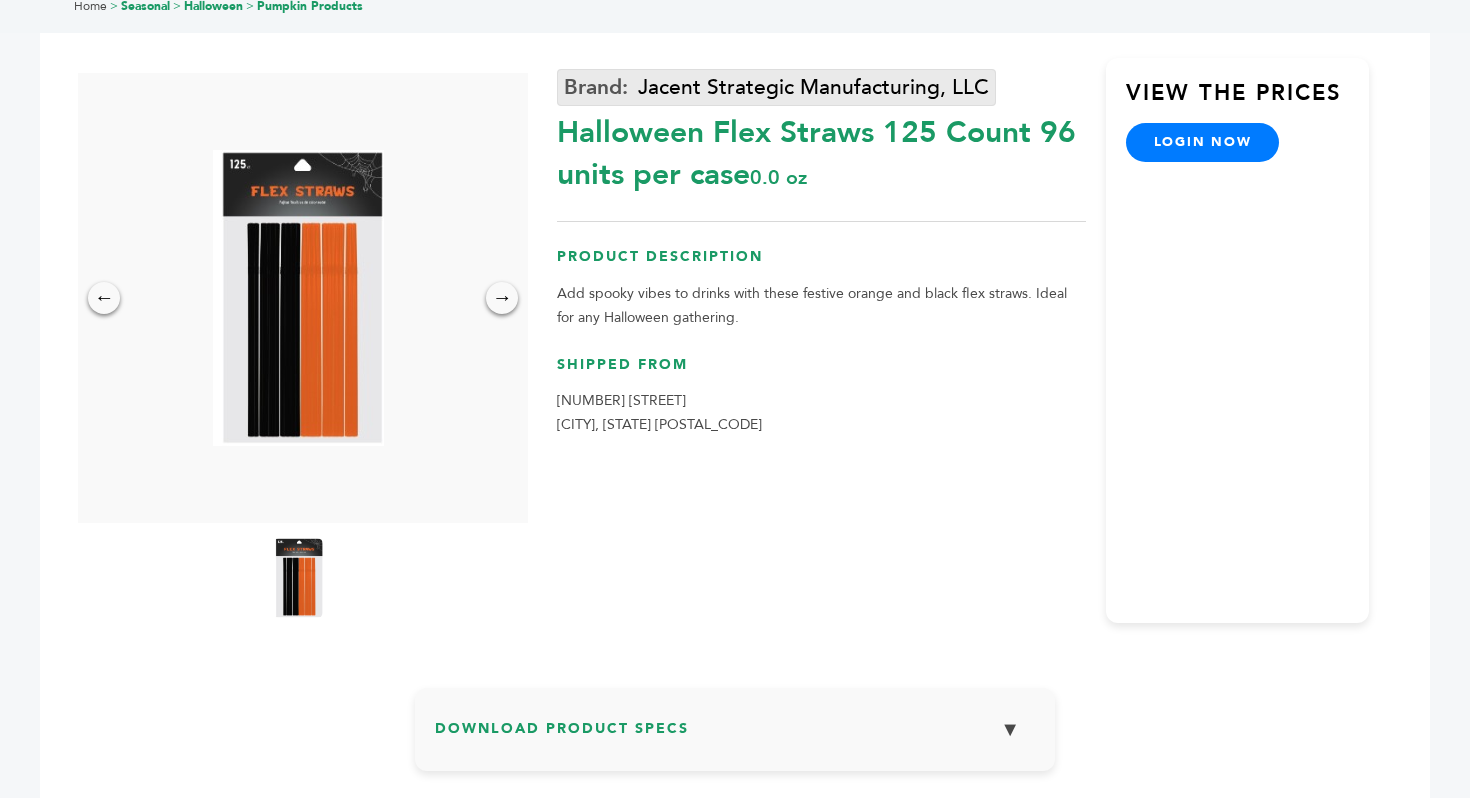 click on "Jacent Strategic Manufacturing, LLC" at bounding box center [776, 87] 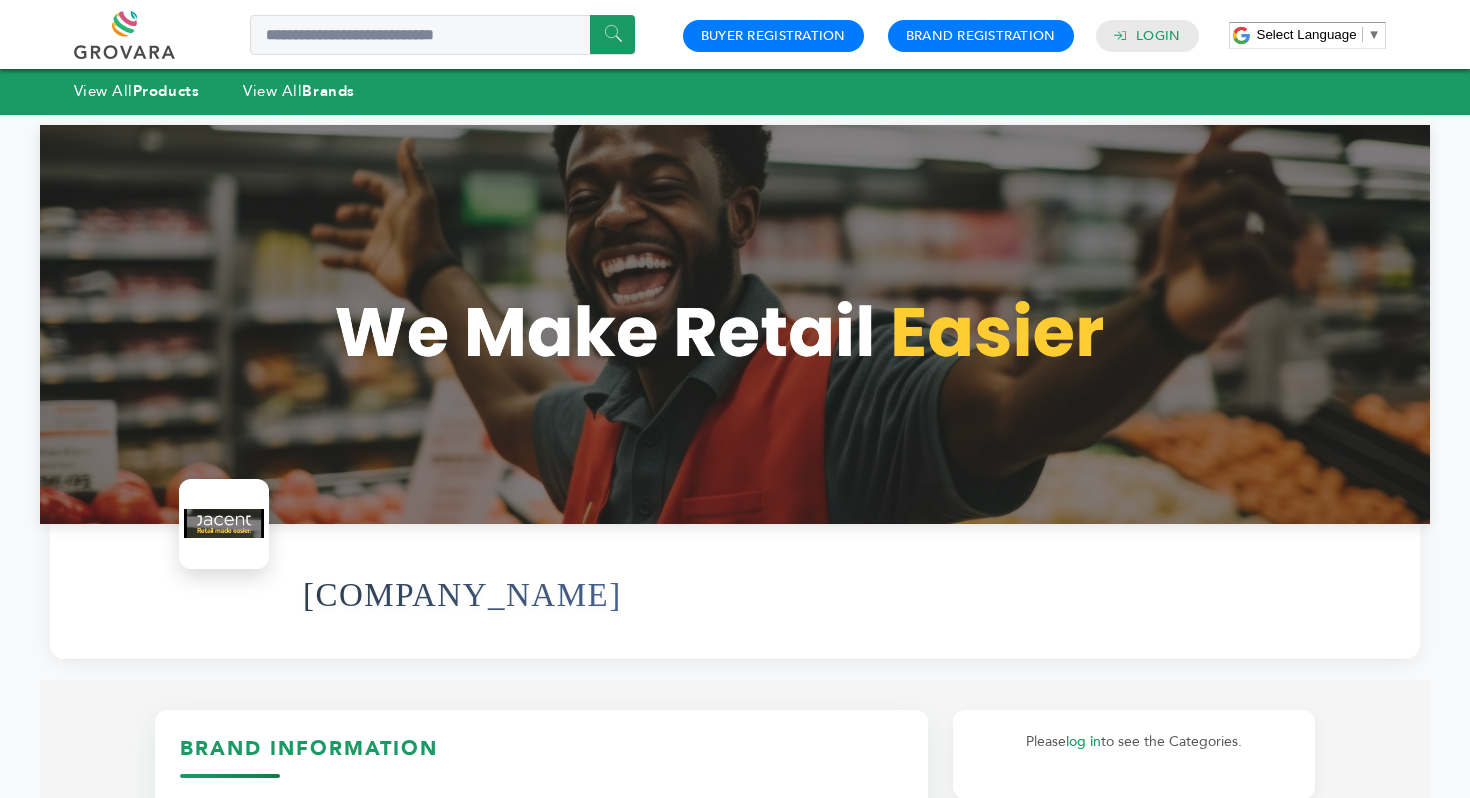 scroll, scrollTop: 0, scrollLeft: 0, axis: both 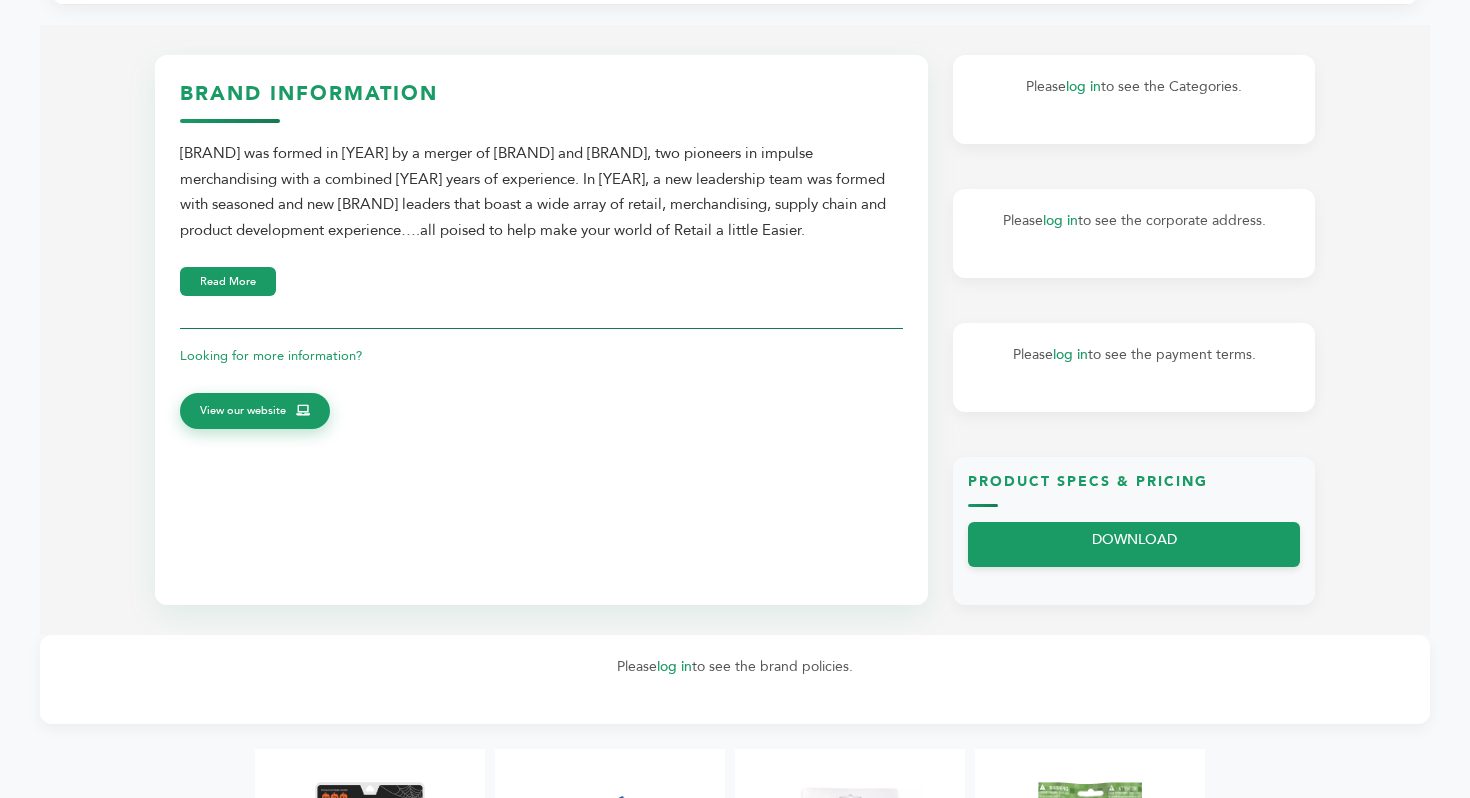 click on "Brand Information
Jacent was formed in 2016 by a merger of LaMi Products and ATA Retail Services, two pioneers in impulse merchandising with a combined 60 years of experience. In 2021, a new leadership team was formed with seasoned and new Jacent leaders that boast a wide array of retail, merchandising, supply chain and product development experience….all poised to help make your world of Retail a little Easier.
Read More
Looking for more information?
View our website" at bounding box center [541, 263] 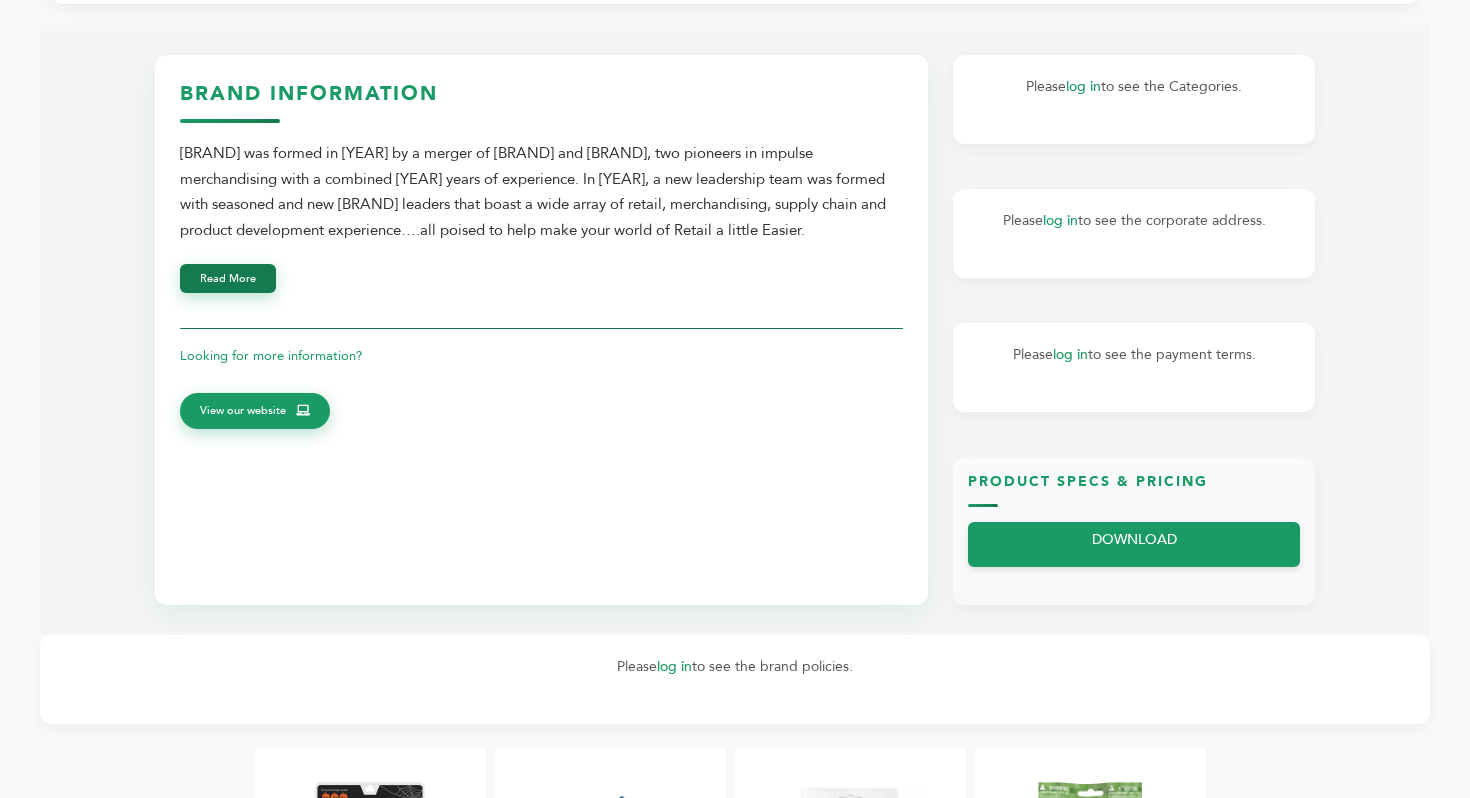 click on "Read More" at bounding box center [228, 278] 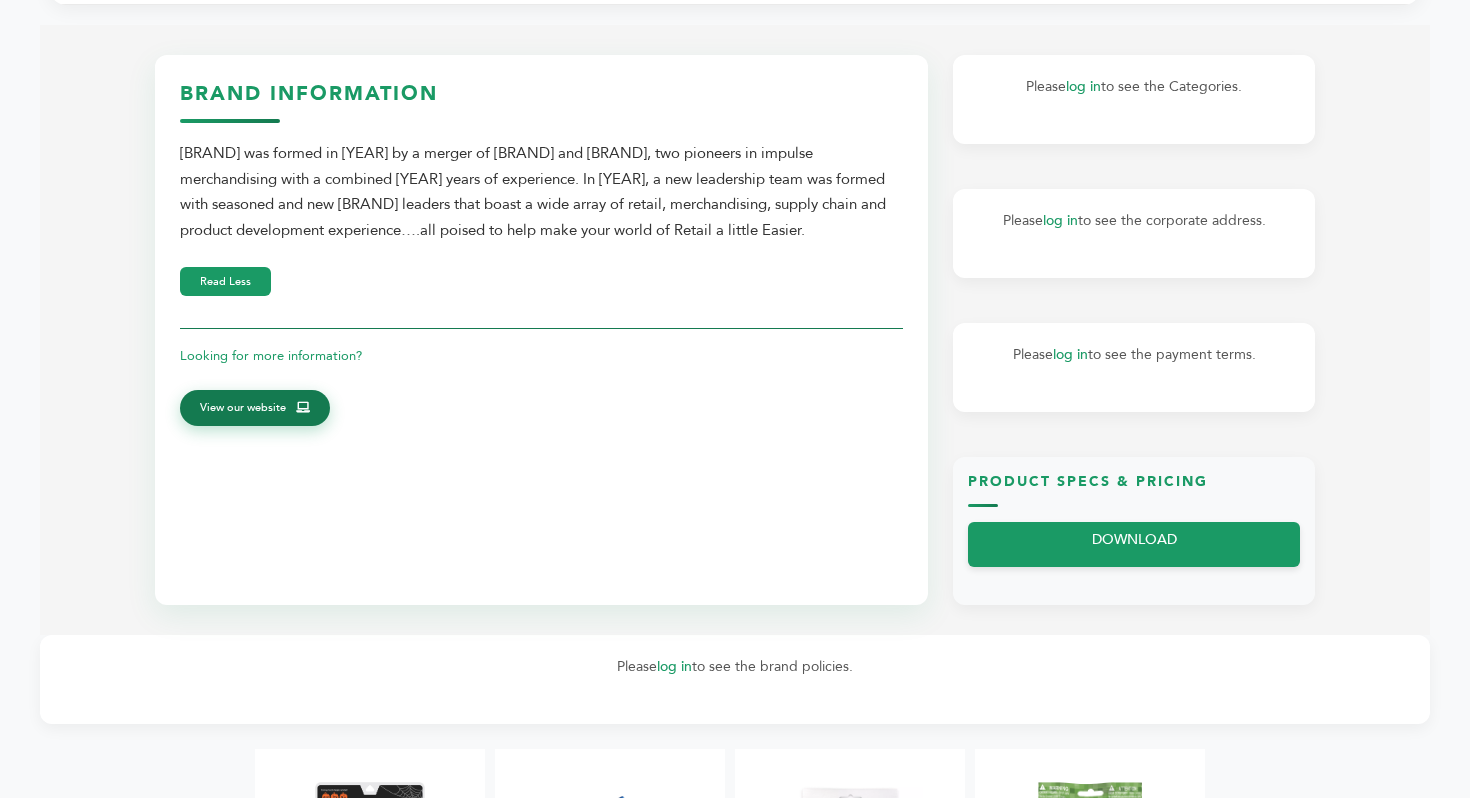 click on "View our website" at bounding box center (243, 408) 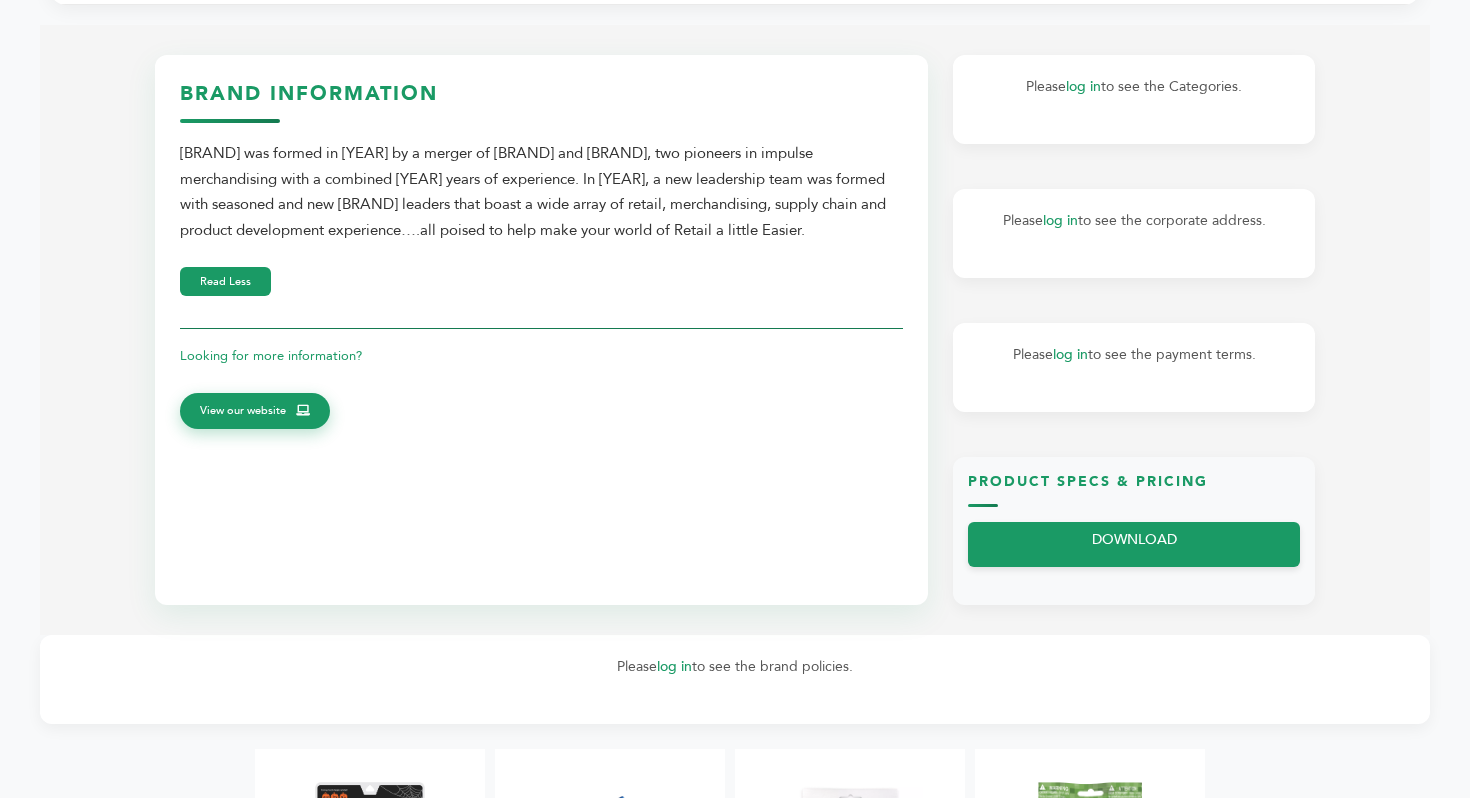 scroll, scrollTop: 1450, scrollLeft: 0, axis: vertical 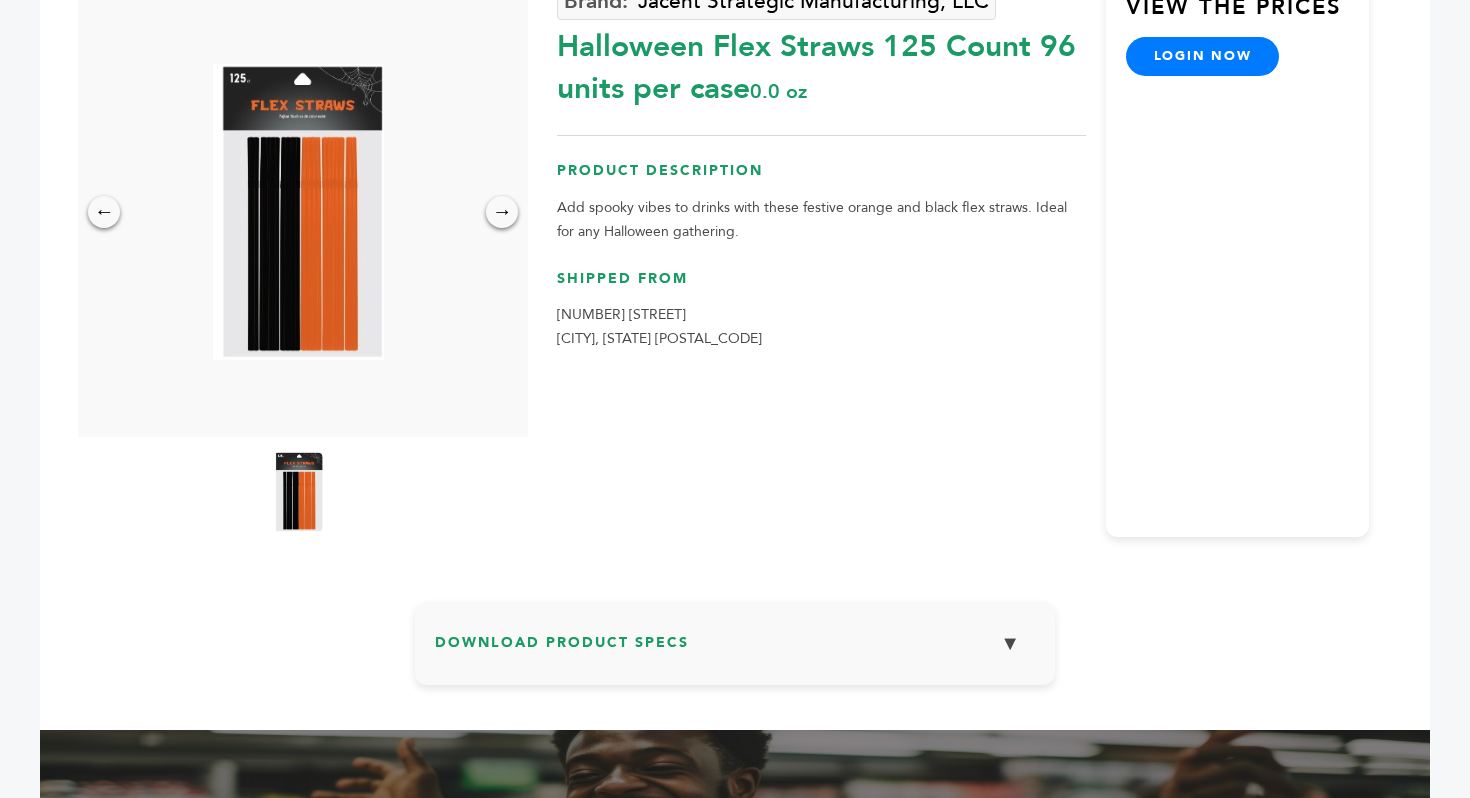 click on "Home                              >
Seasonal                                          >
Halloween                                          >
Pumpkin Products
← →
×
Jacent Strategic Manufacturing, LLC
0.0 oz" at bounding box center (735, 468) 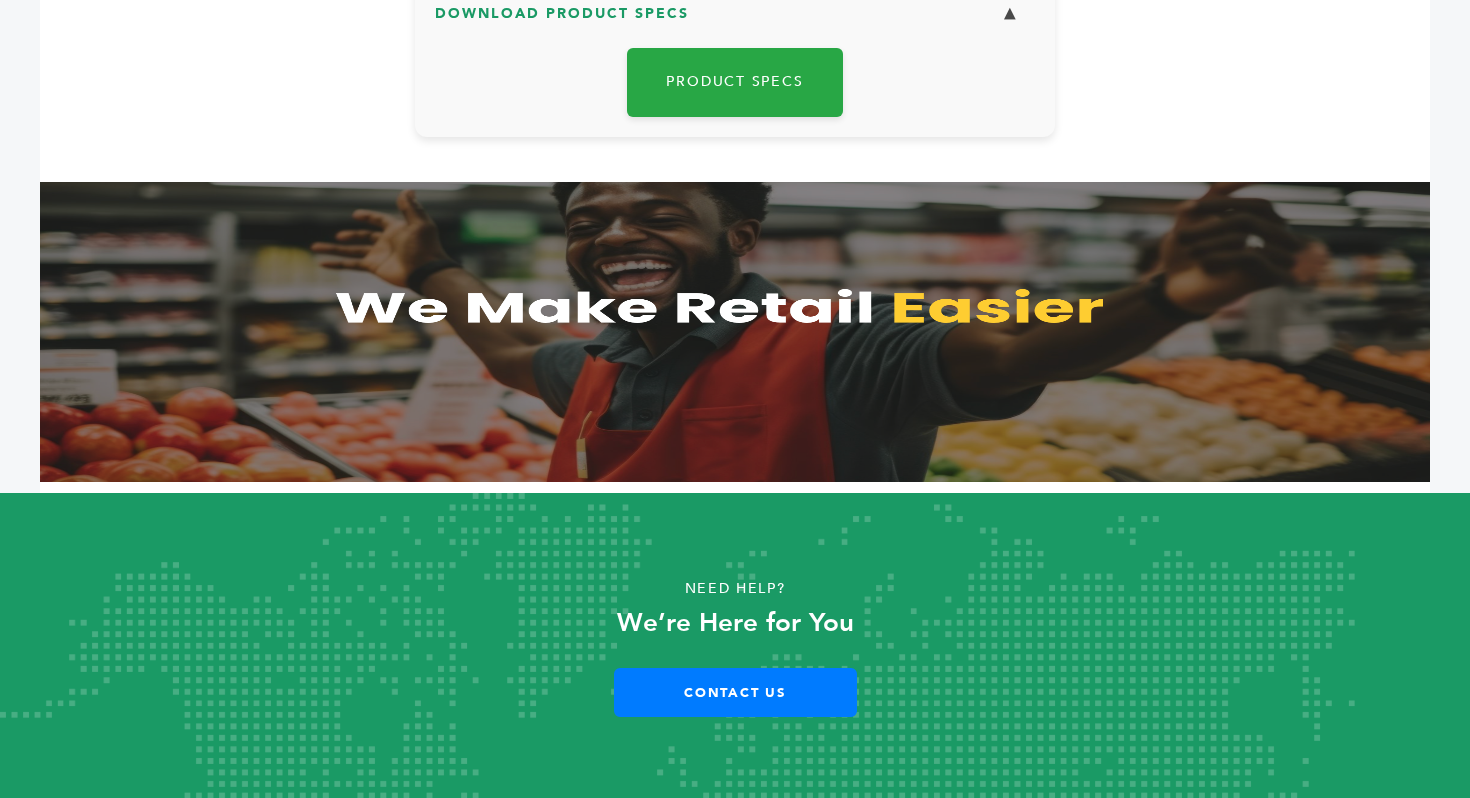 scroll, scrollTop: 0, scrollLeft: 0, axis: both 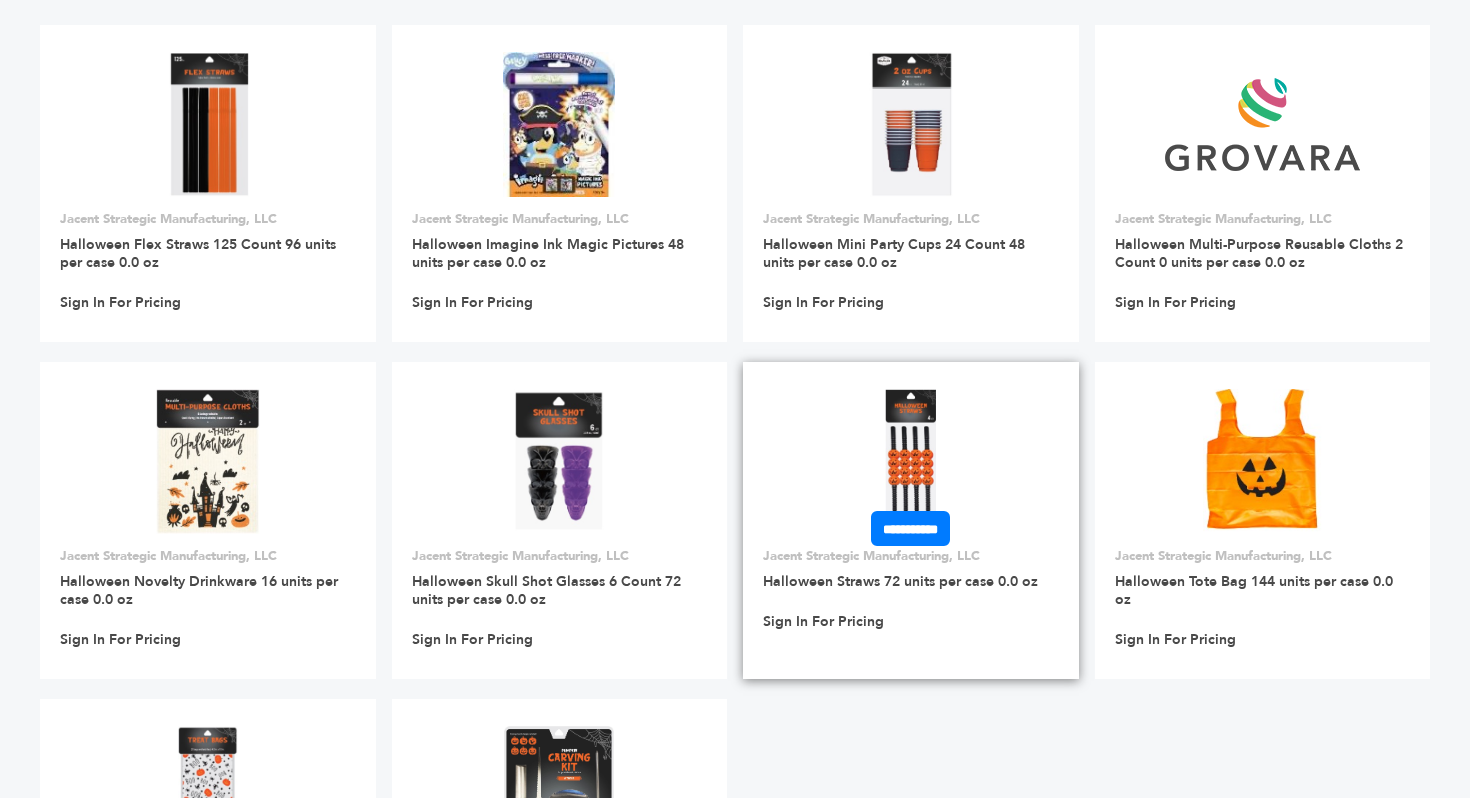 click at bounding box center (911, 462) 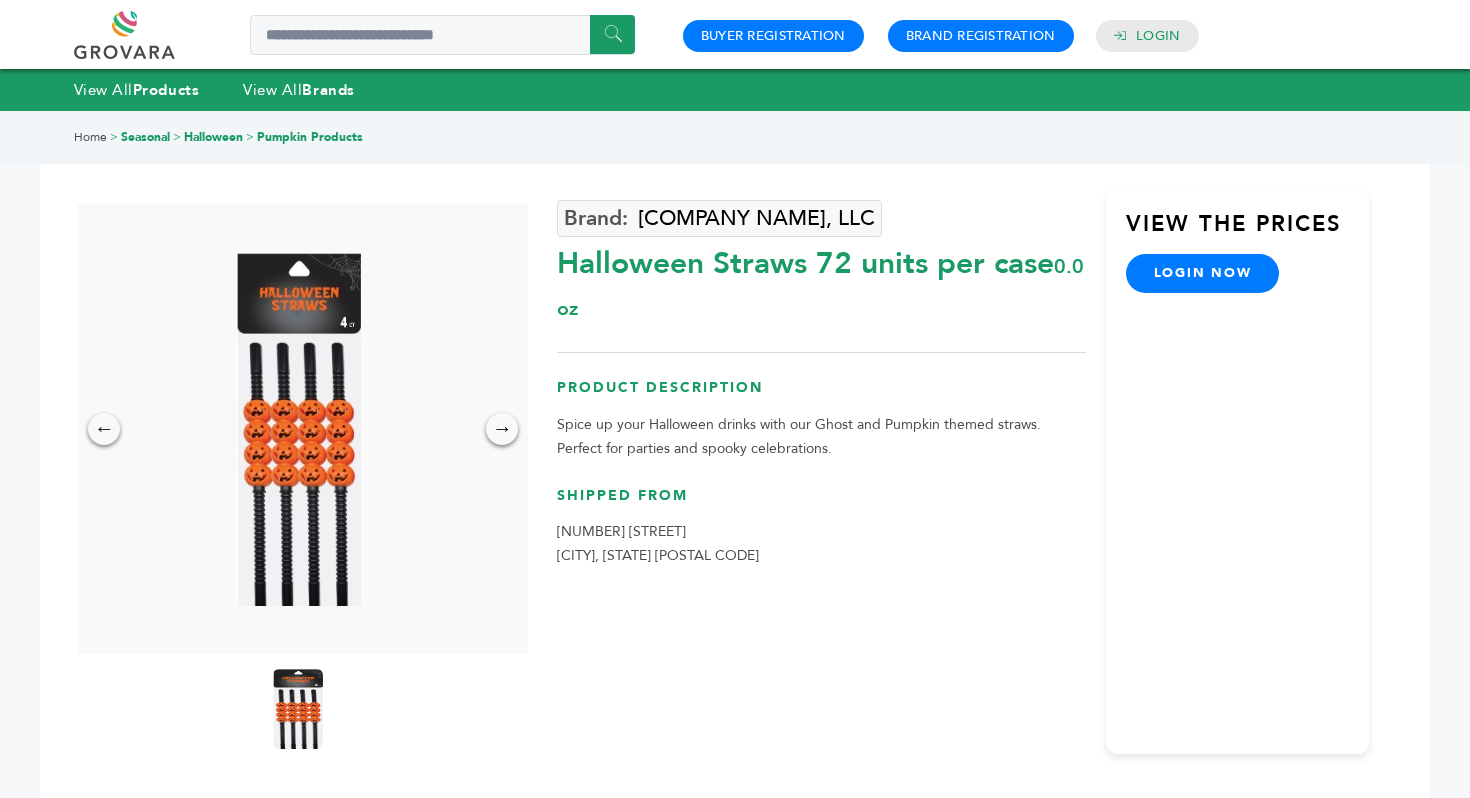 scroll, scrollTop: 0, scrollLeft: 0, axis: both 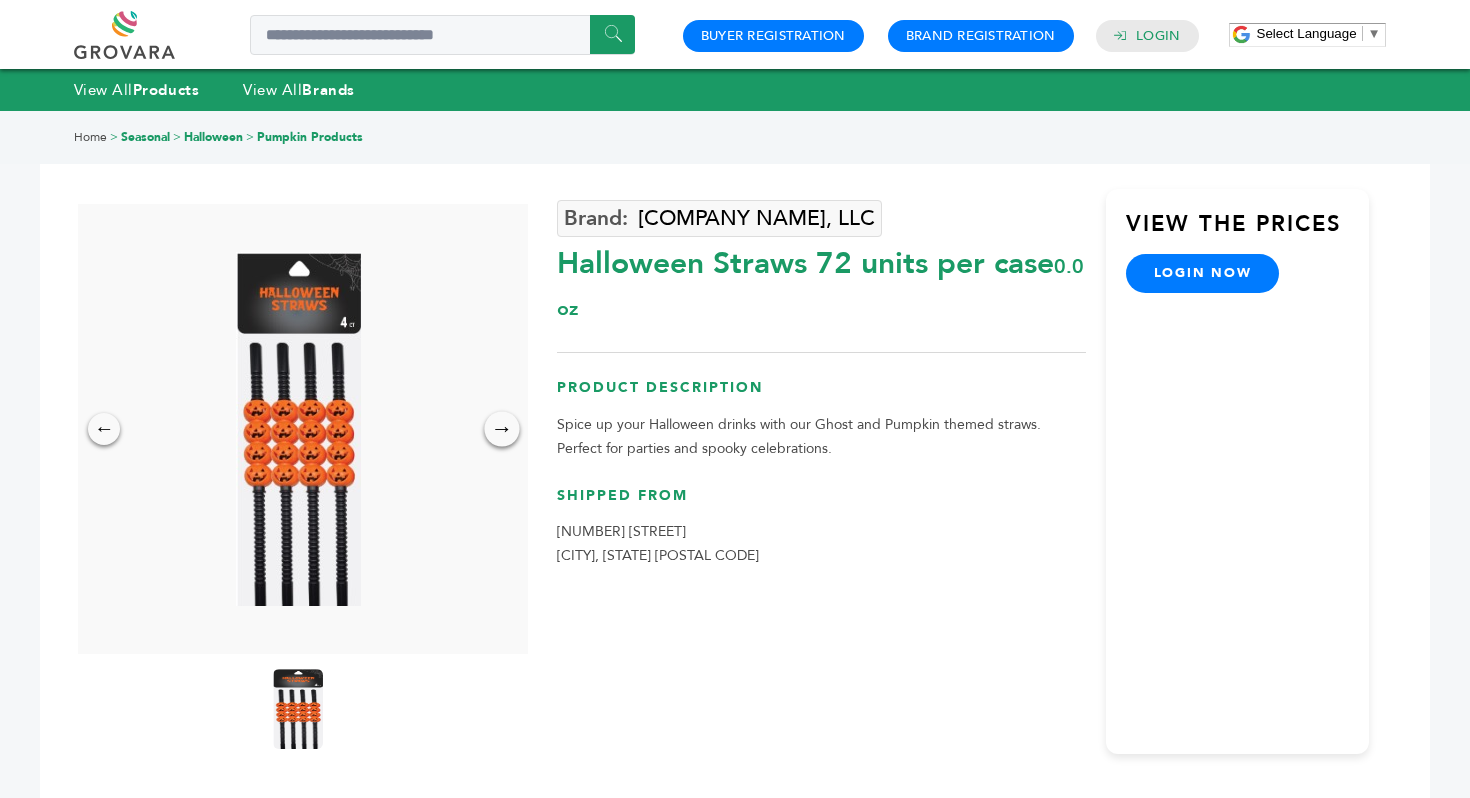 click on "→" at bounding box center [502, 428] 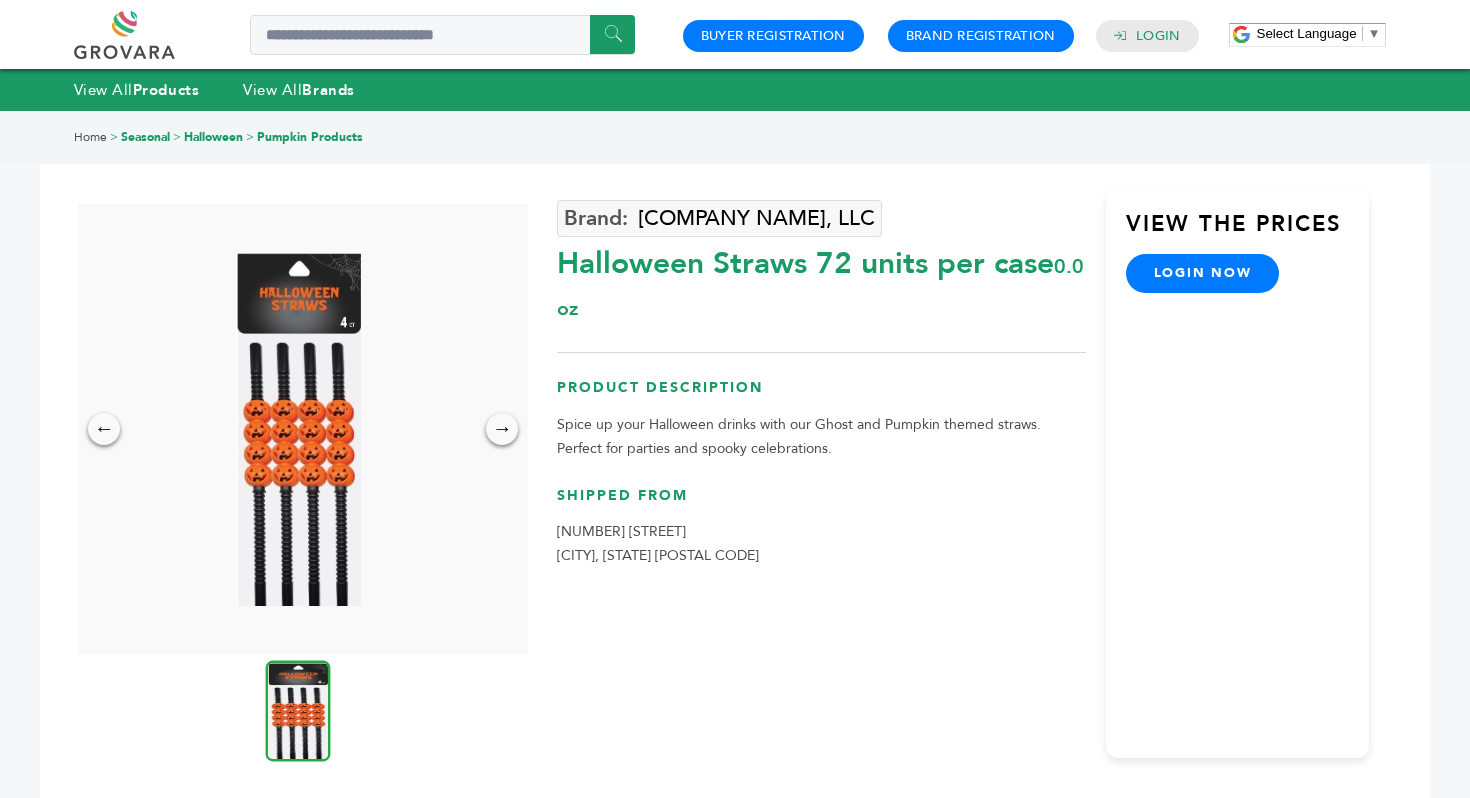 drag, startPoint x: 302, startPoint y: 402, endPoint x: 1025, endPoint y: 11, distance: 821.955 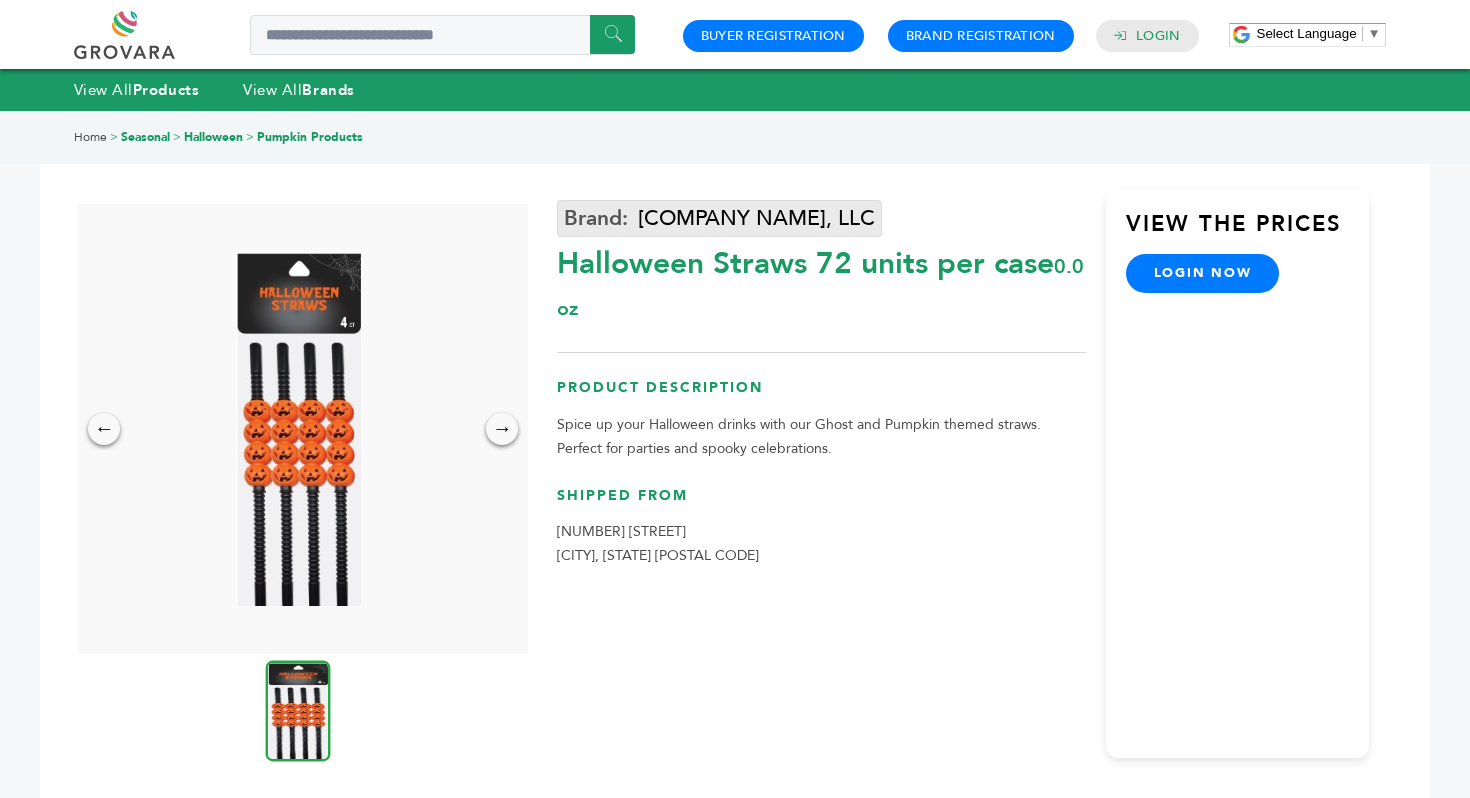 click on "Jacent Strategic Manufacturing, LLC" at bounding box center (719, 218) 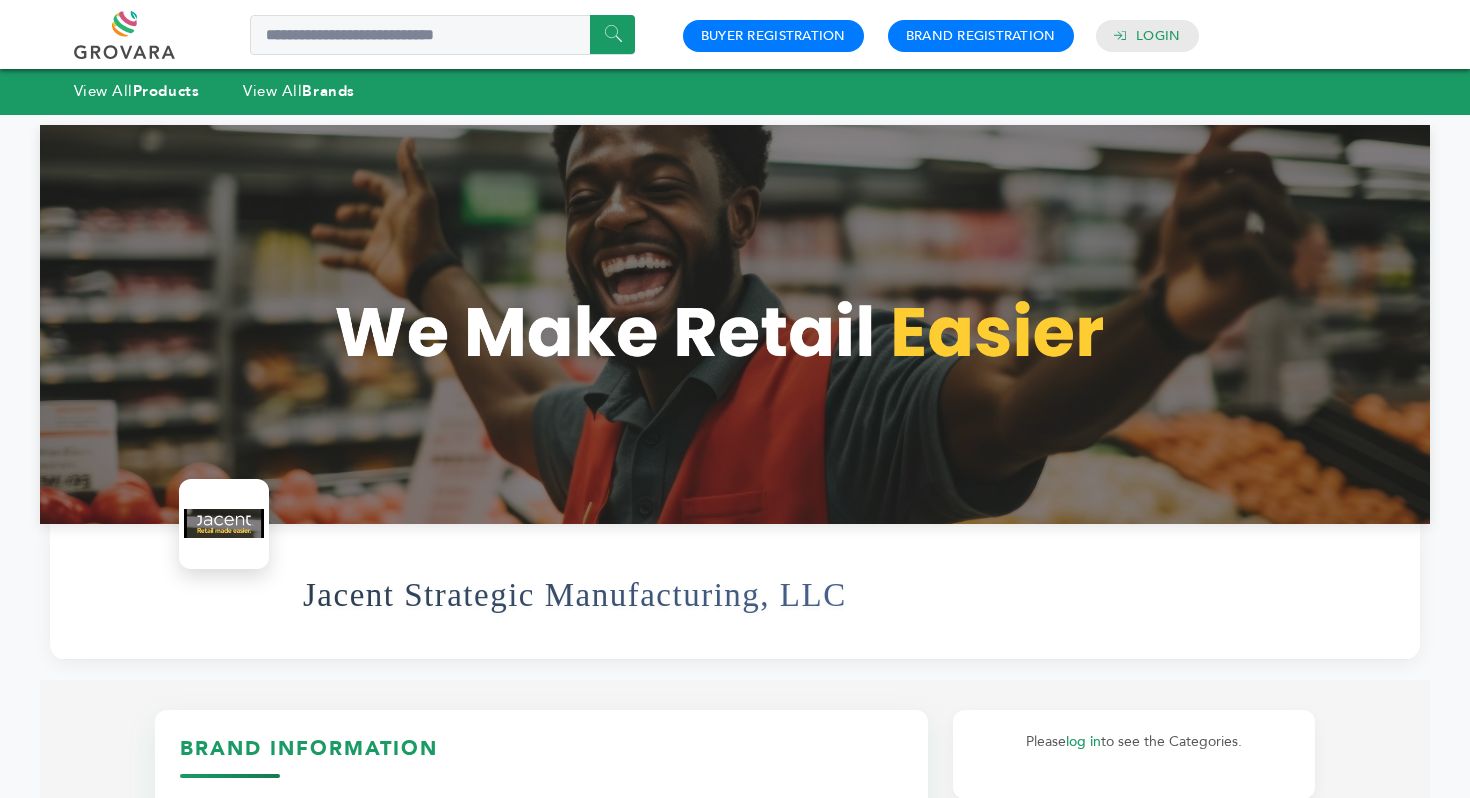scroll, scrollTop: 0, scrollLeft: 0, axis: both 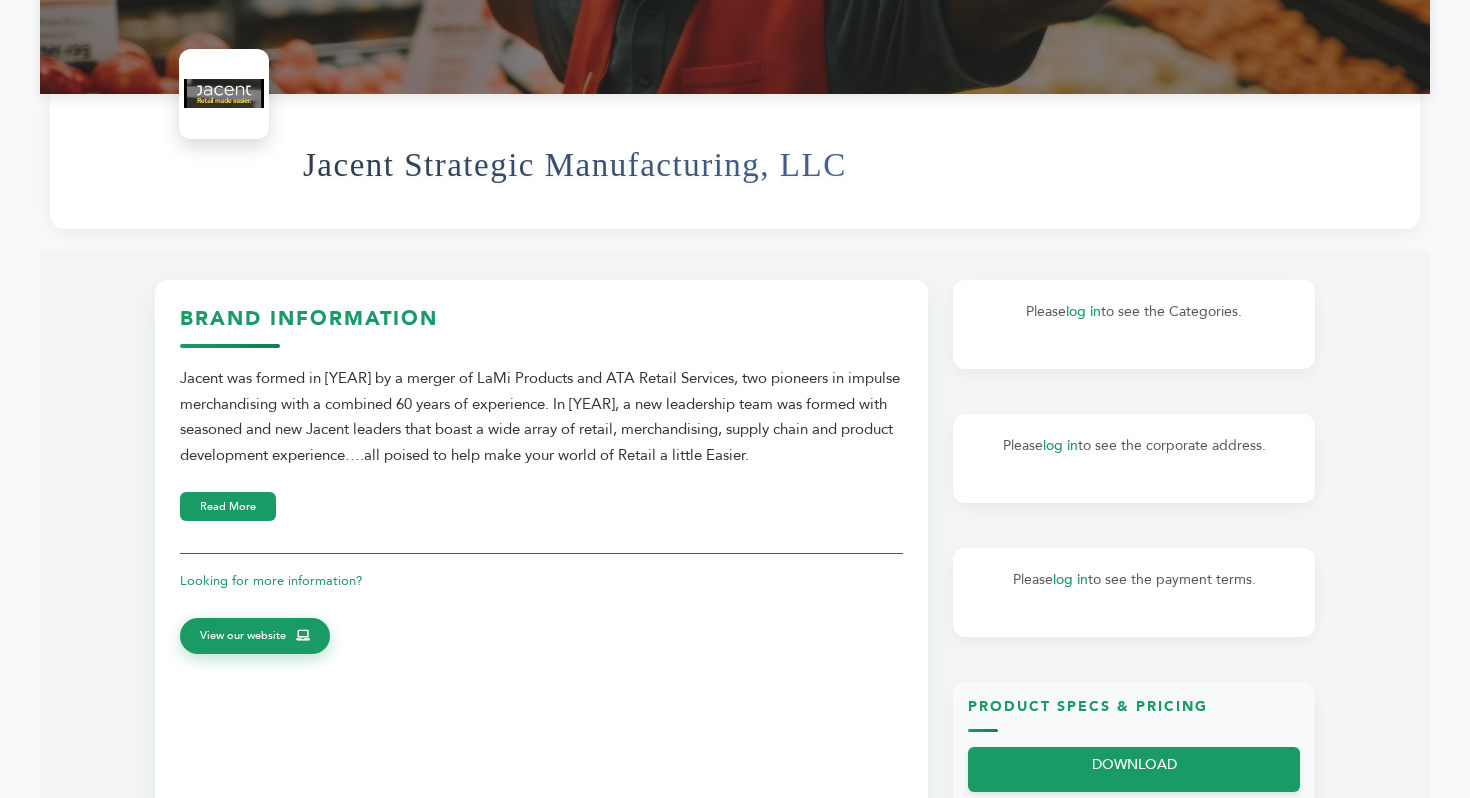 click on "Looking for more information?
View our website" at bounding box center (541, 612) 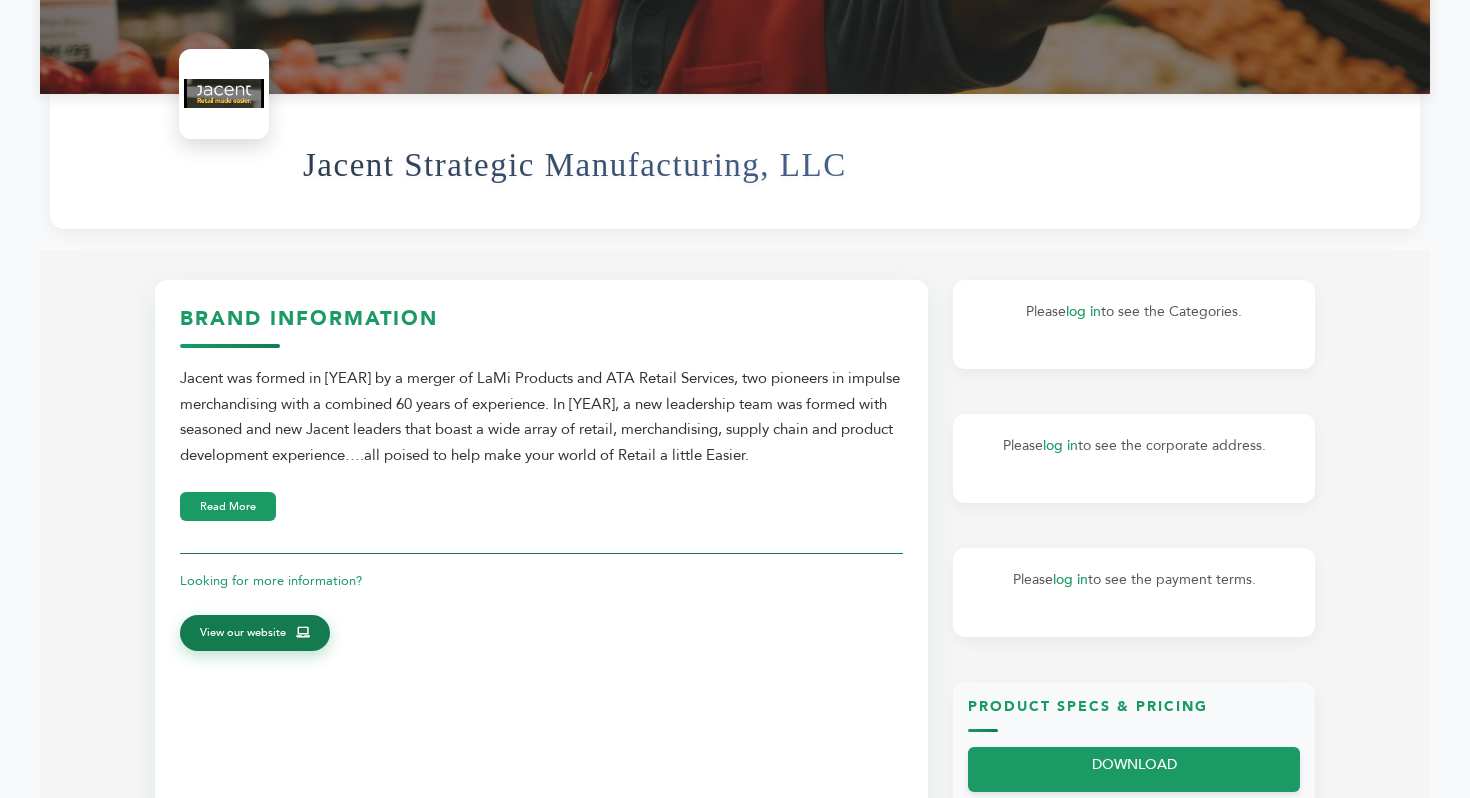 click on "View our website" at bounding box center [243, 633] 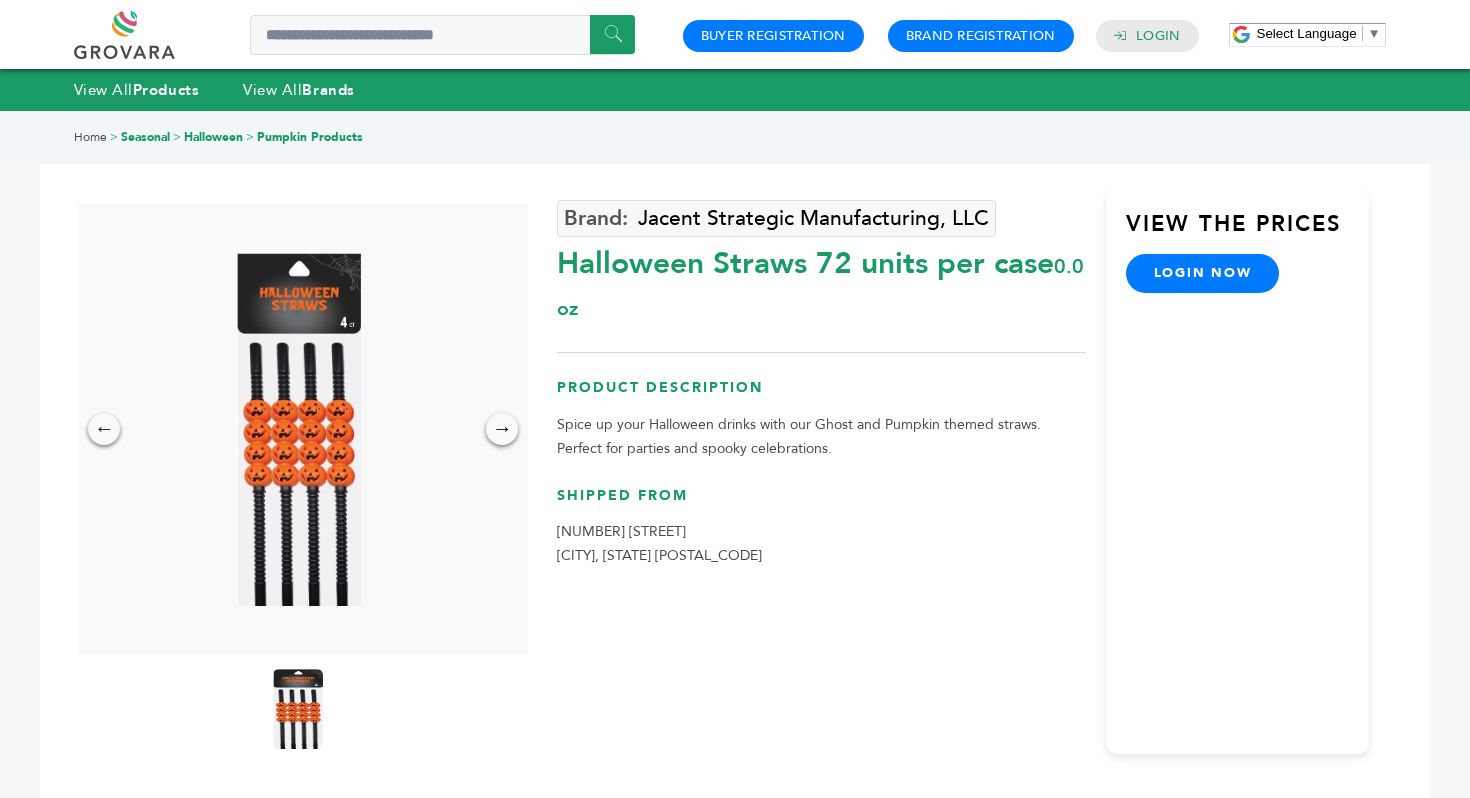 scroll, scrollTop: 0, scrollLeft: 0, axis: both 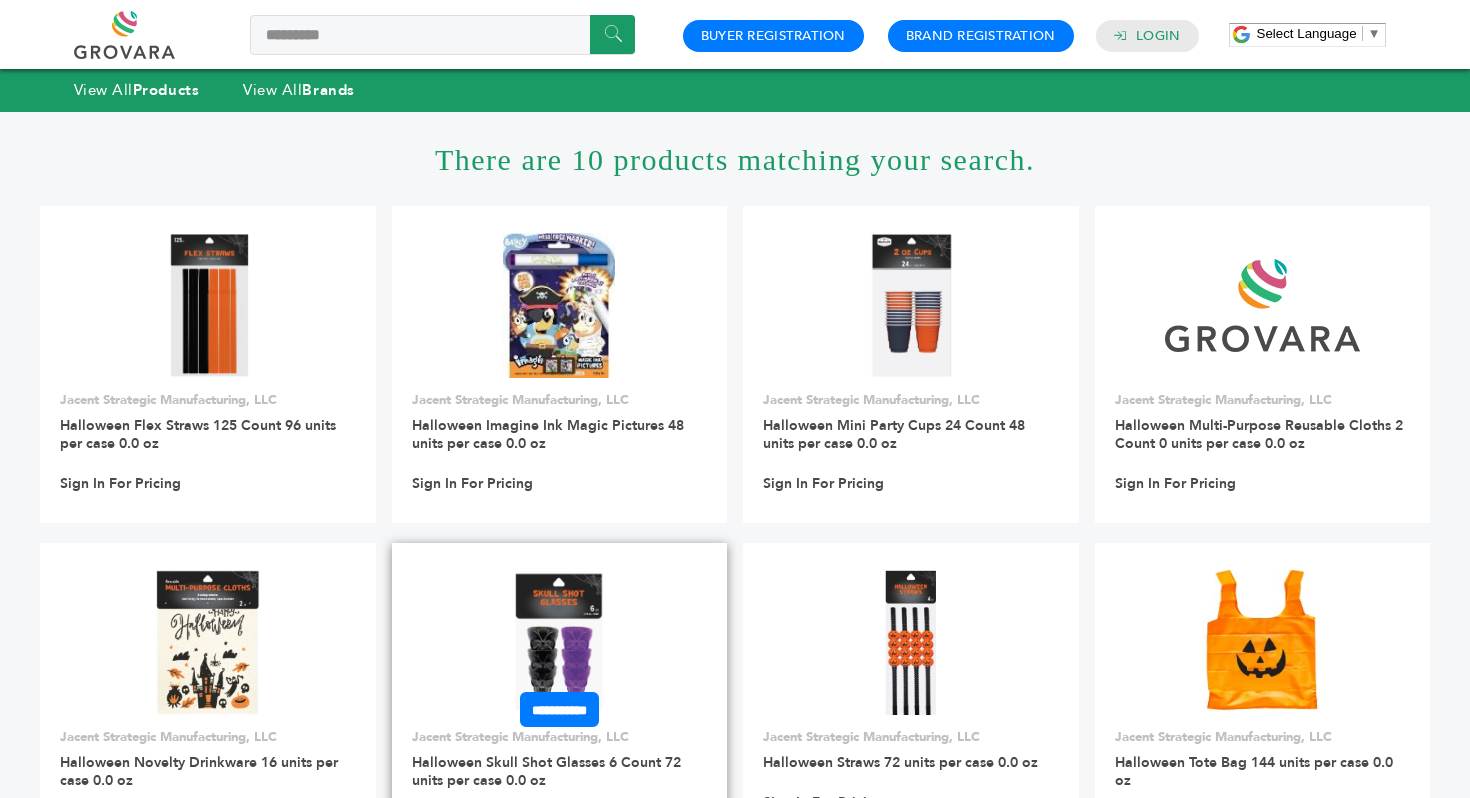 click at bounding box center [559, 642] 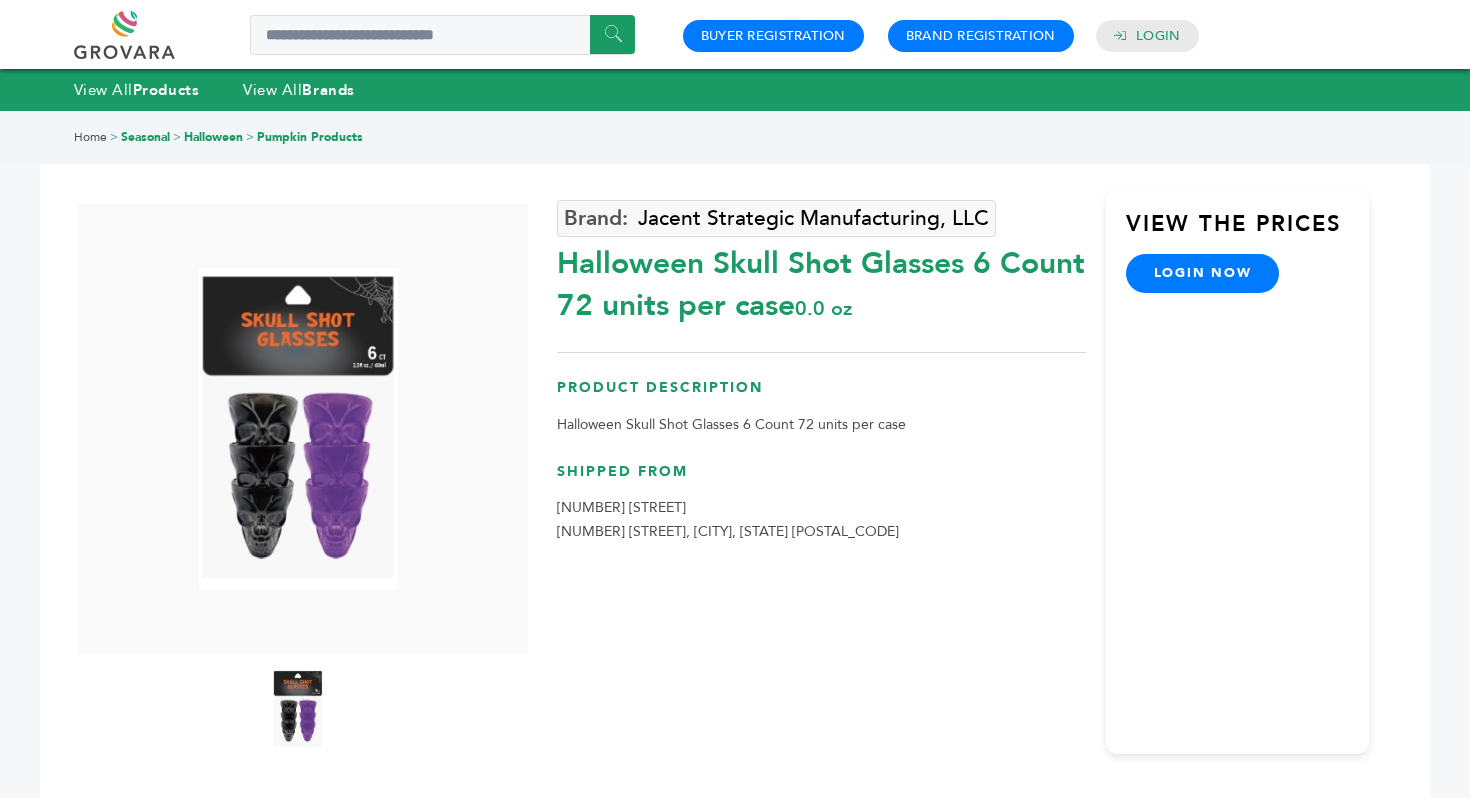 scroll, scrollTop: 0, scrollLeft: 0, axis: both 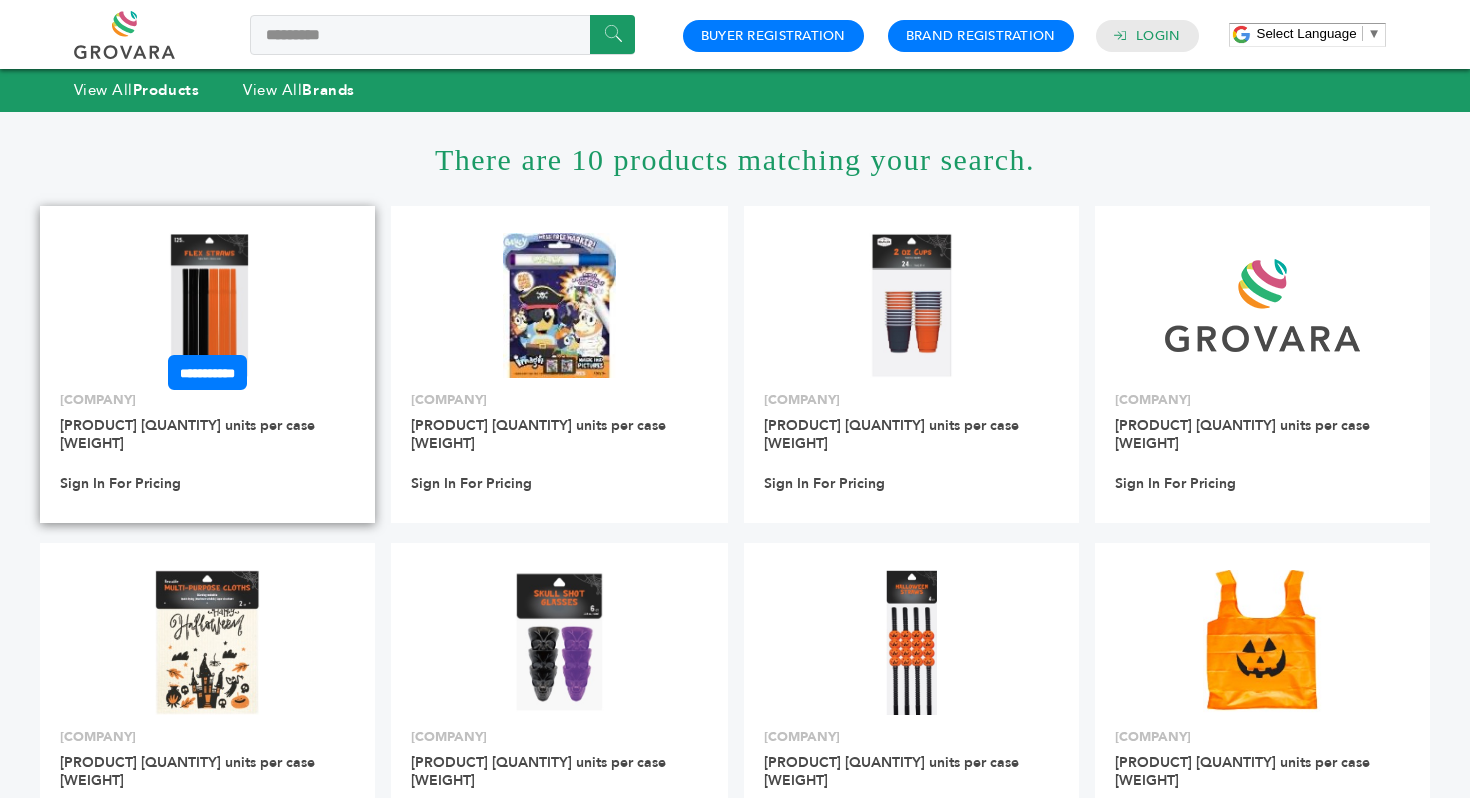 click at bounding box center [207, 306] 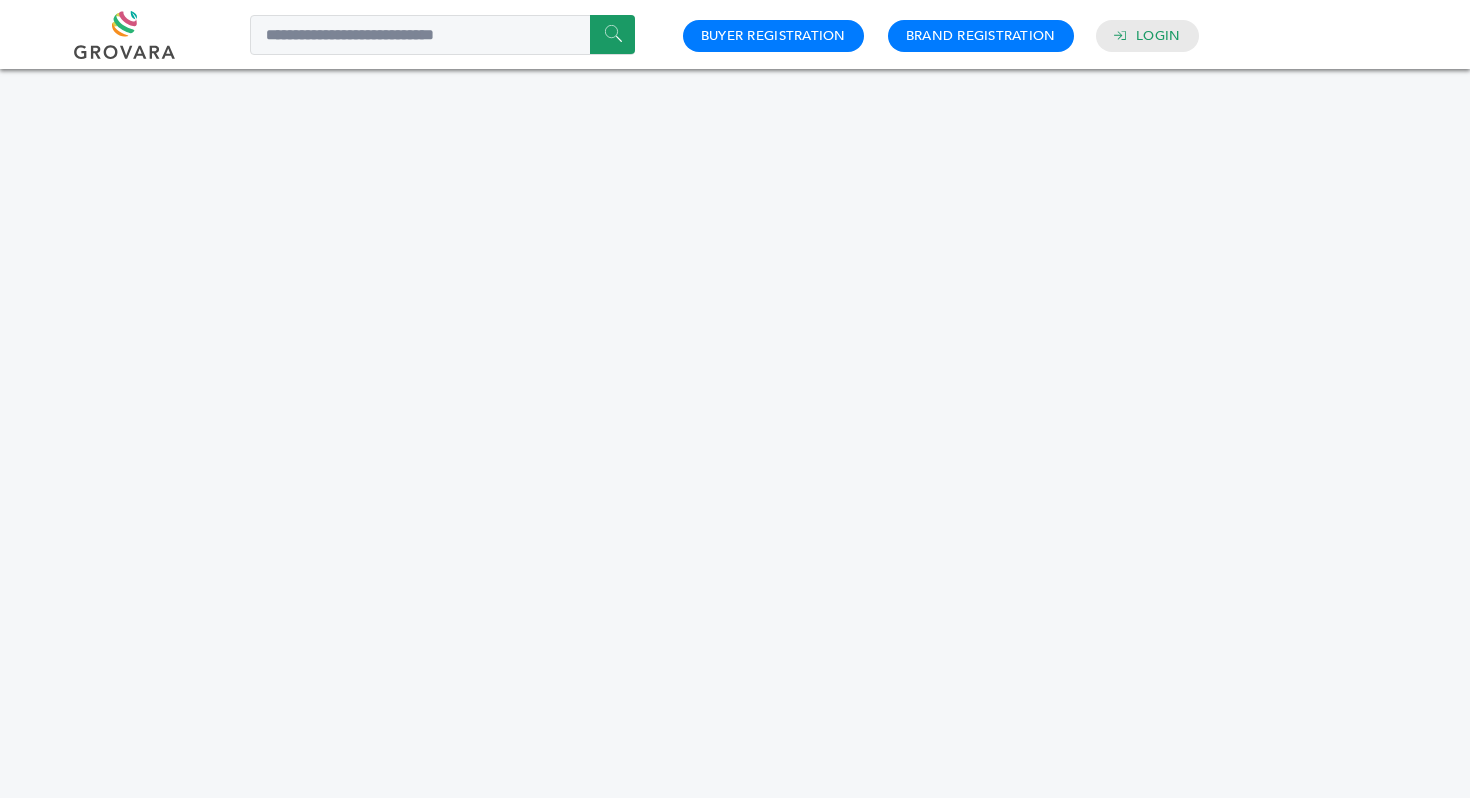 scroll, scrollTop: 0, scrollLeft: 0, axis: both 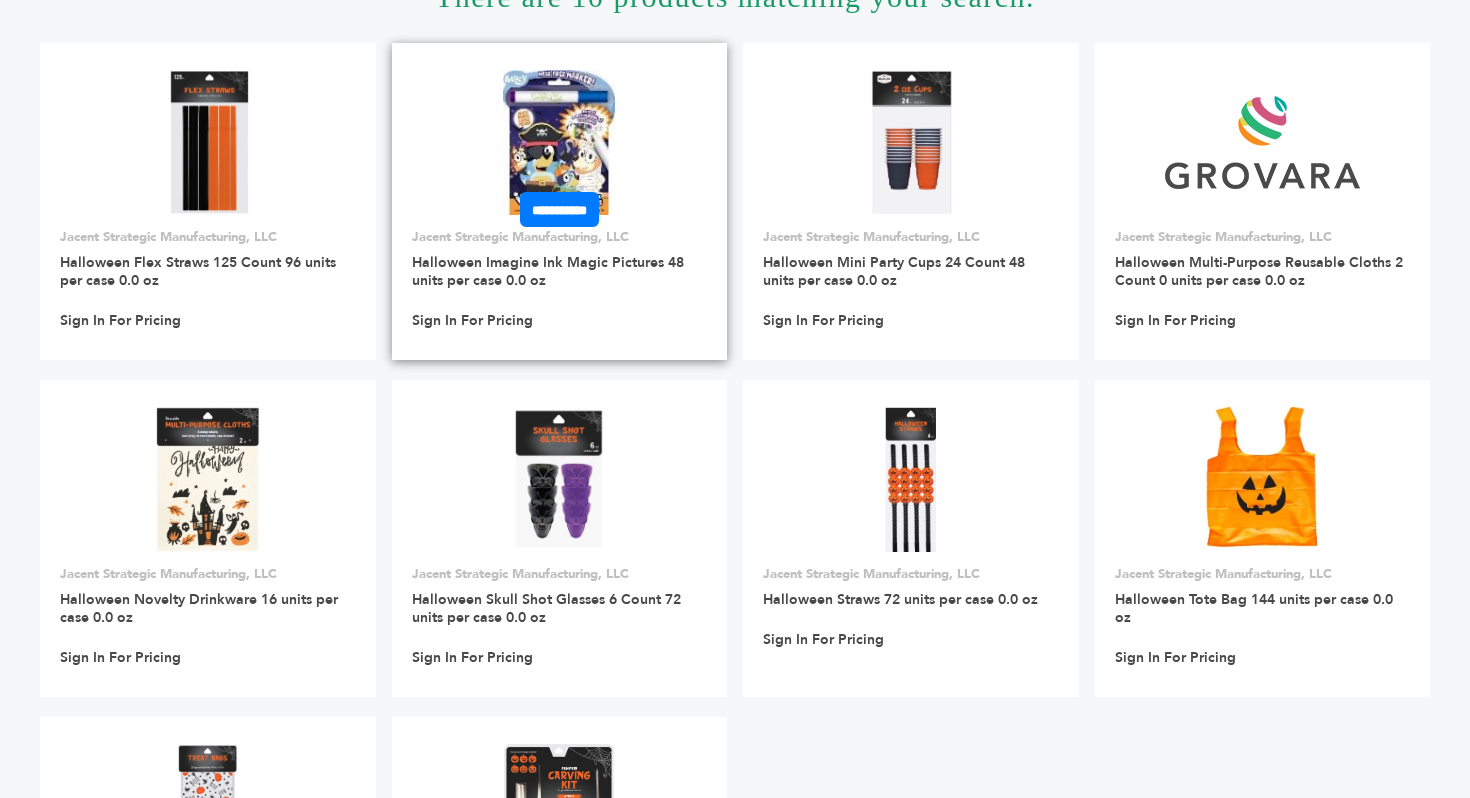 click at bounding box center [559, 142] 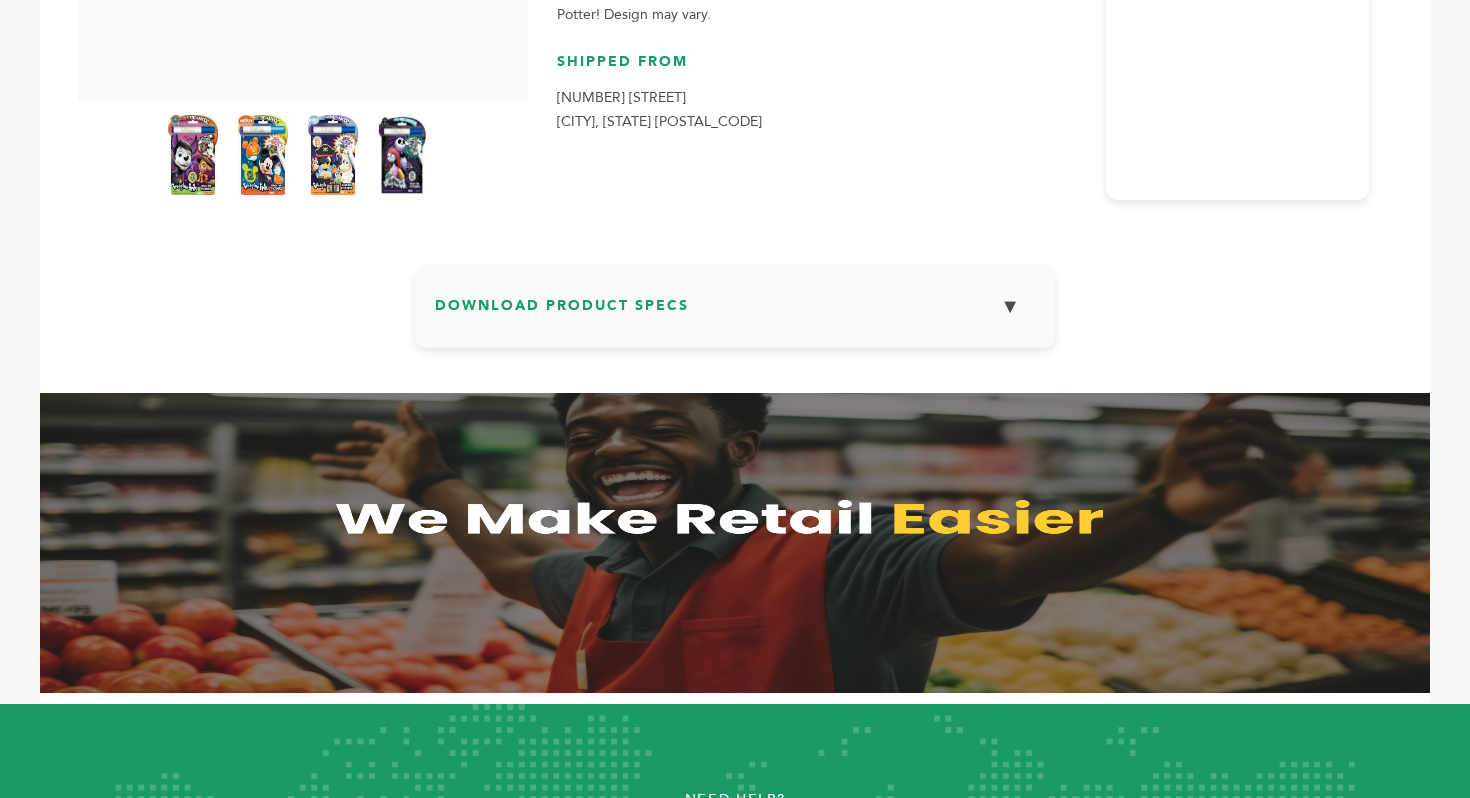 scroll, scrollTop: 690, scrollLeft: 0, axis: vertical 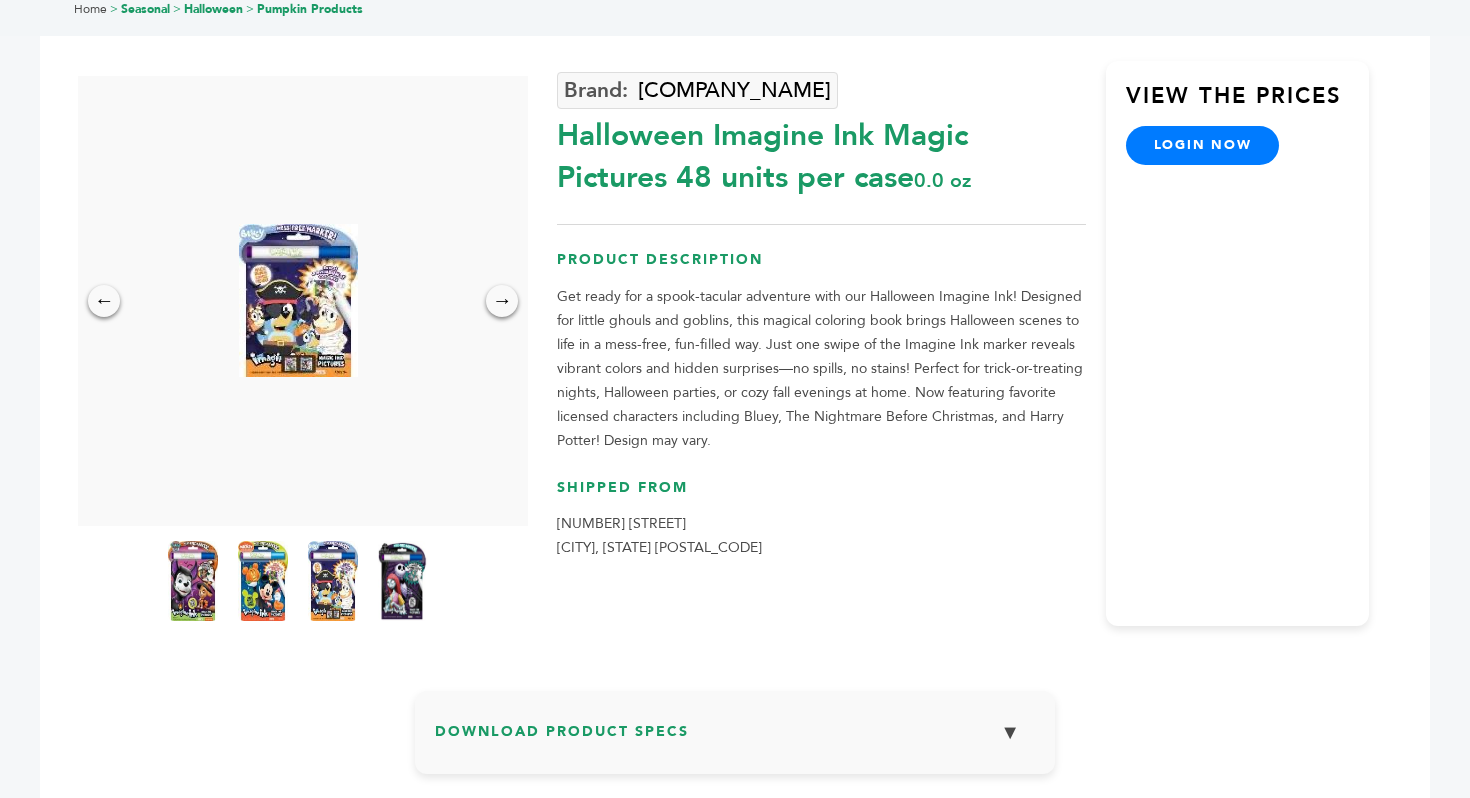 click at bounding box center (263, 581) 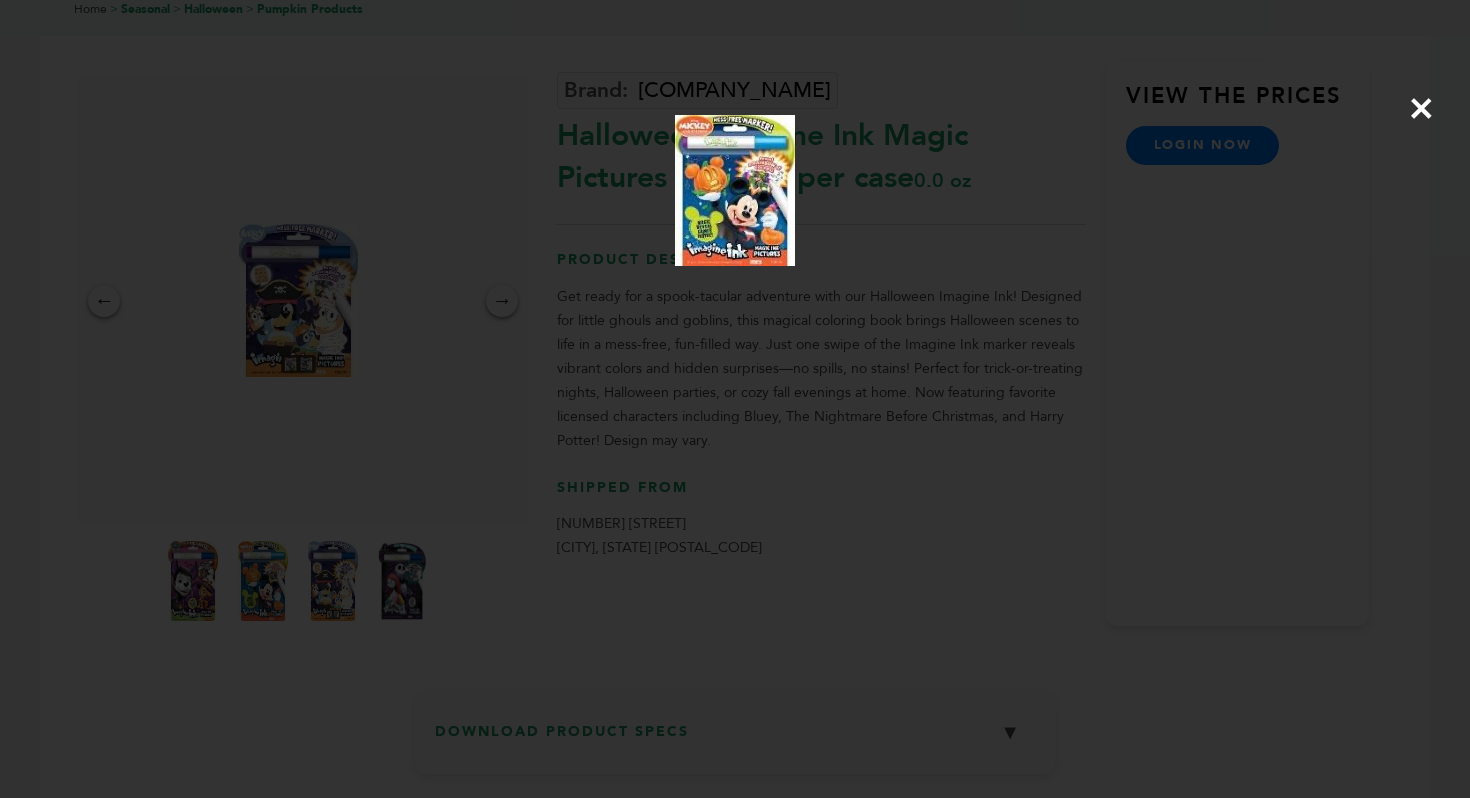 click on "×" at bounding box center [735, 399] 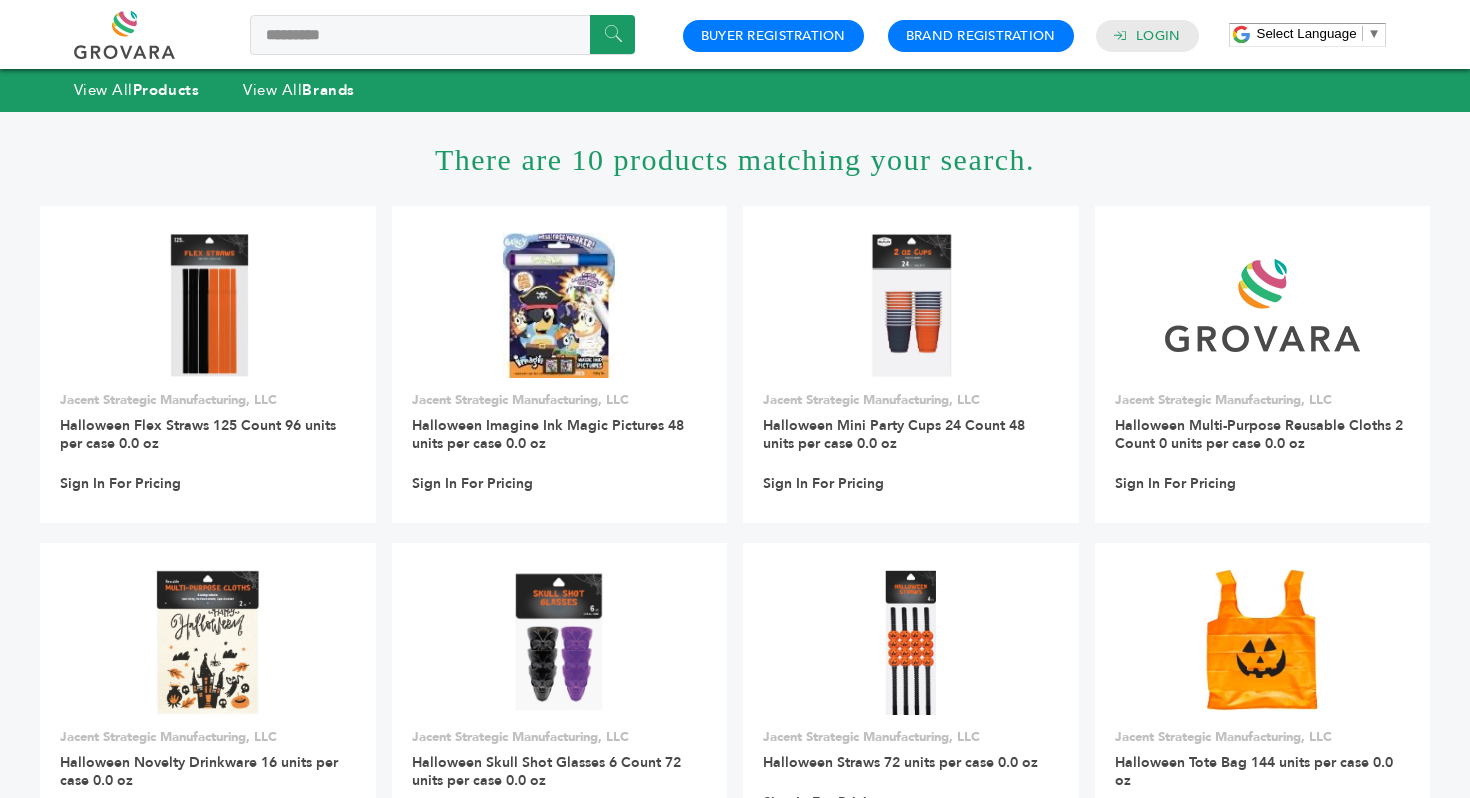 scroll, scrollTop: 164, scrollLeft: 0, axis: vertical 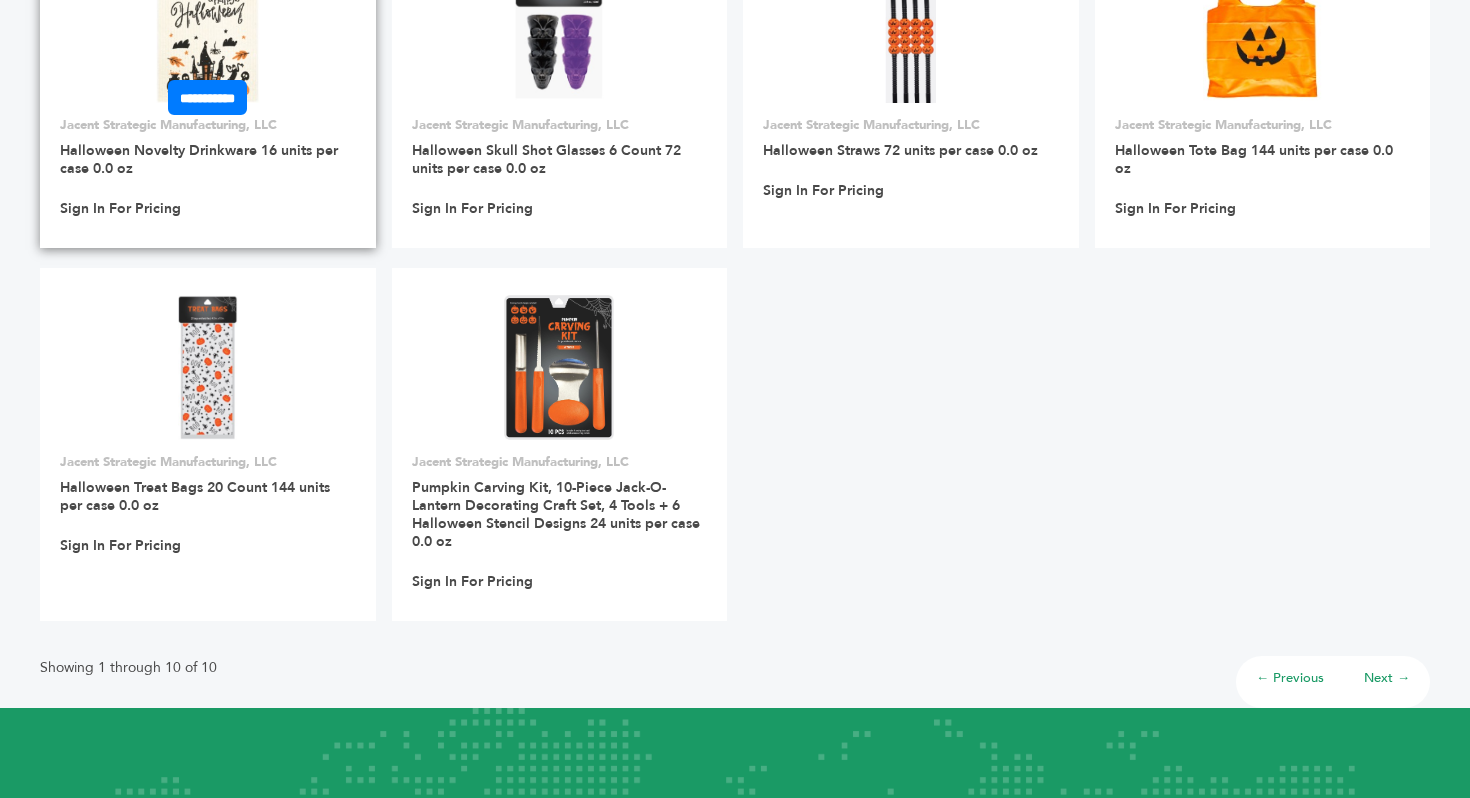 click on "Jacent Strategic Manufacturing, LLC" at bounding box center (208, 125) 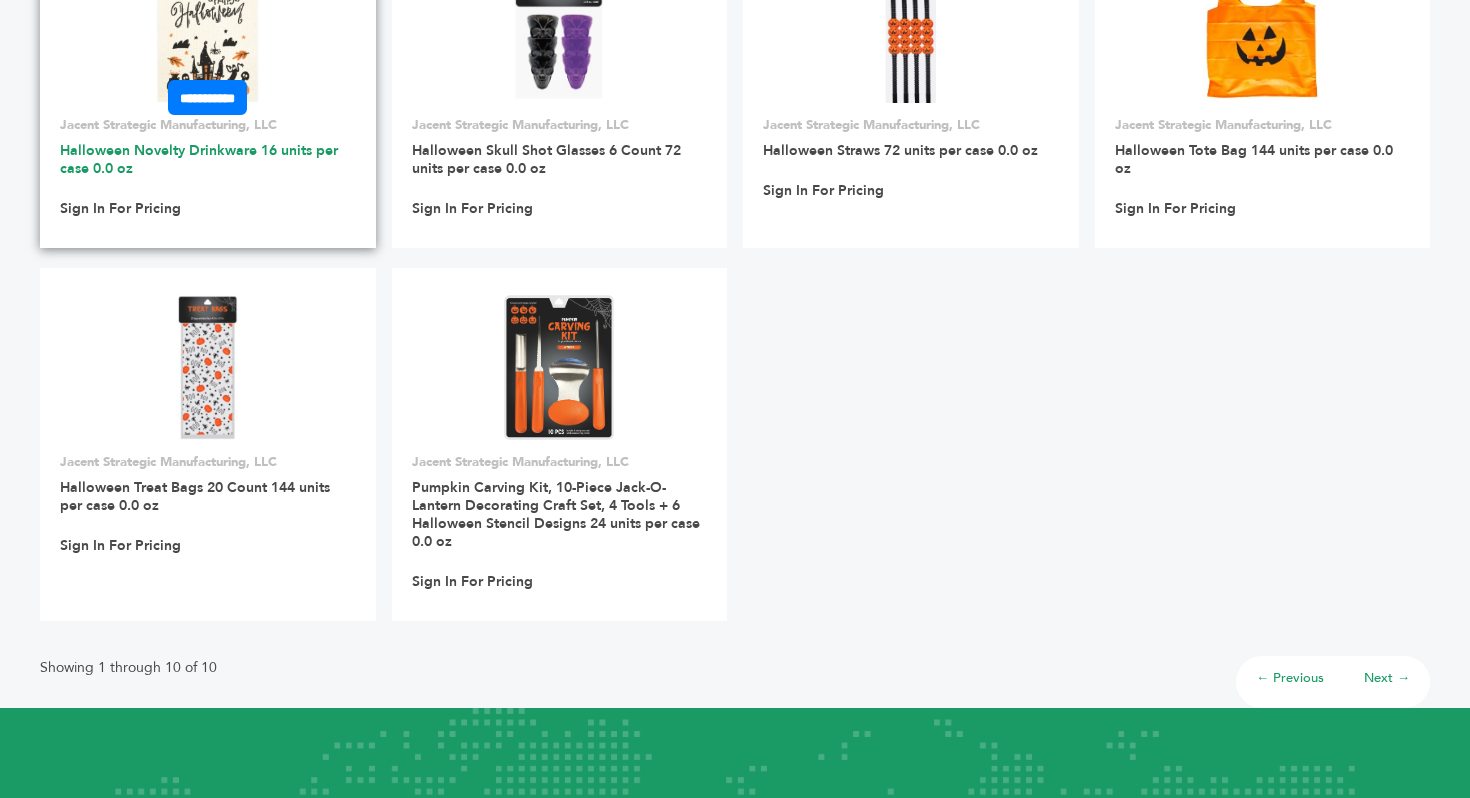 click on "Halloween Novelty Drinkware 16 units per case 0.0 oz" at bounding box center (199, 159) 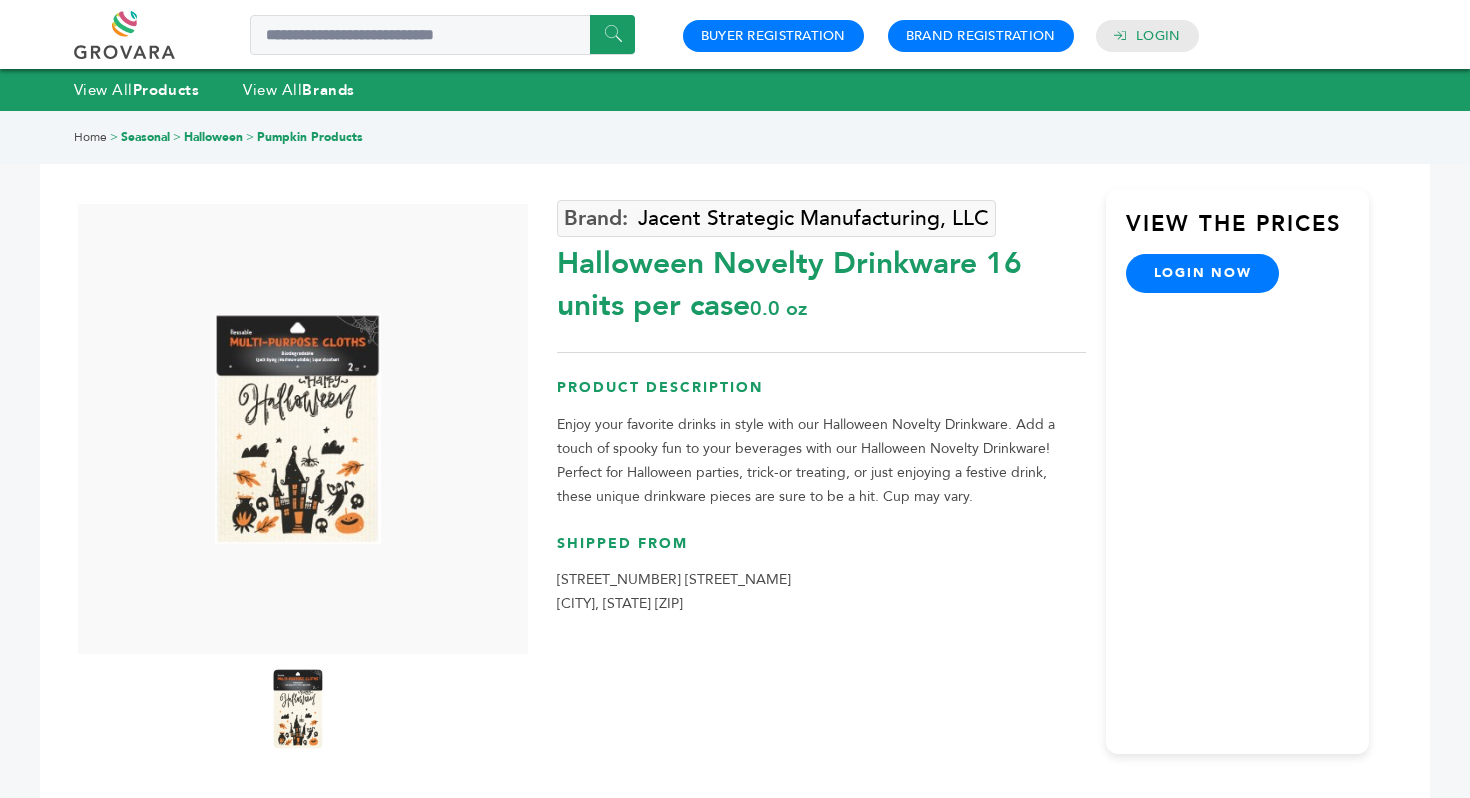 scroll, scrollTop: 0, scrollLeft: 0, axis: both 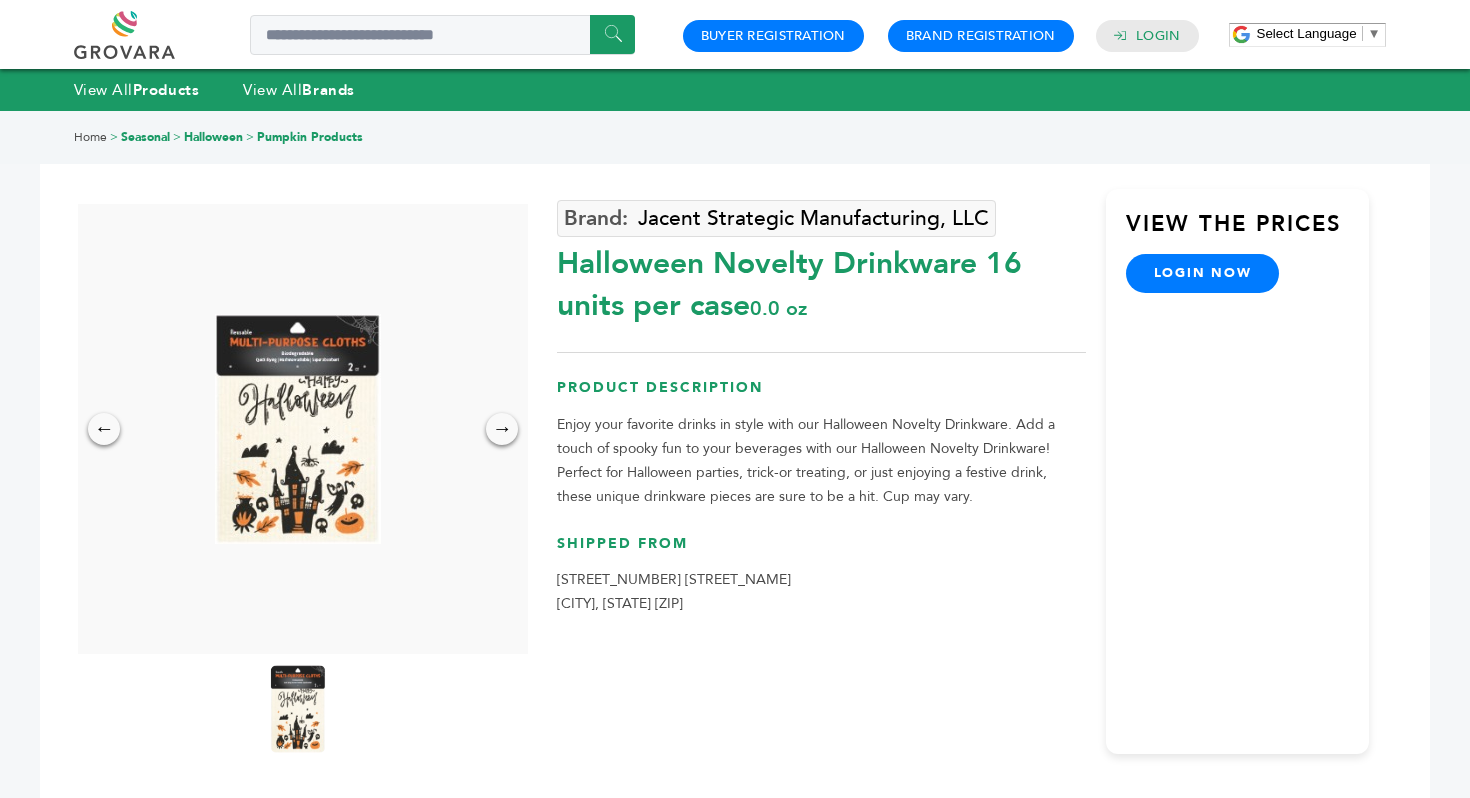 click at bounding box center (298, 709) 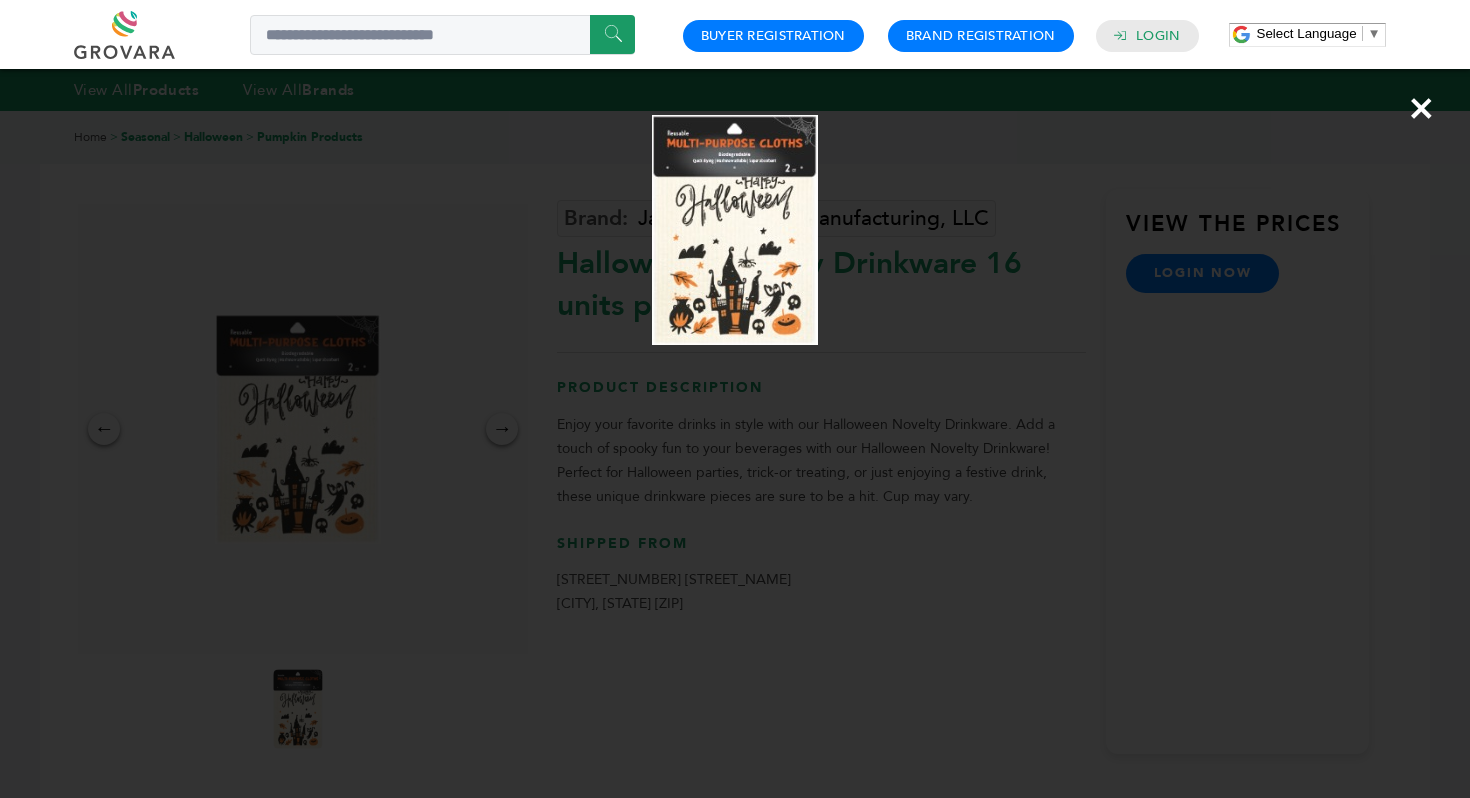 click at bounding box center [0, 0] 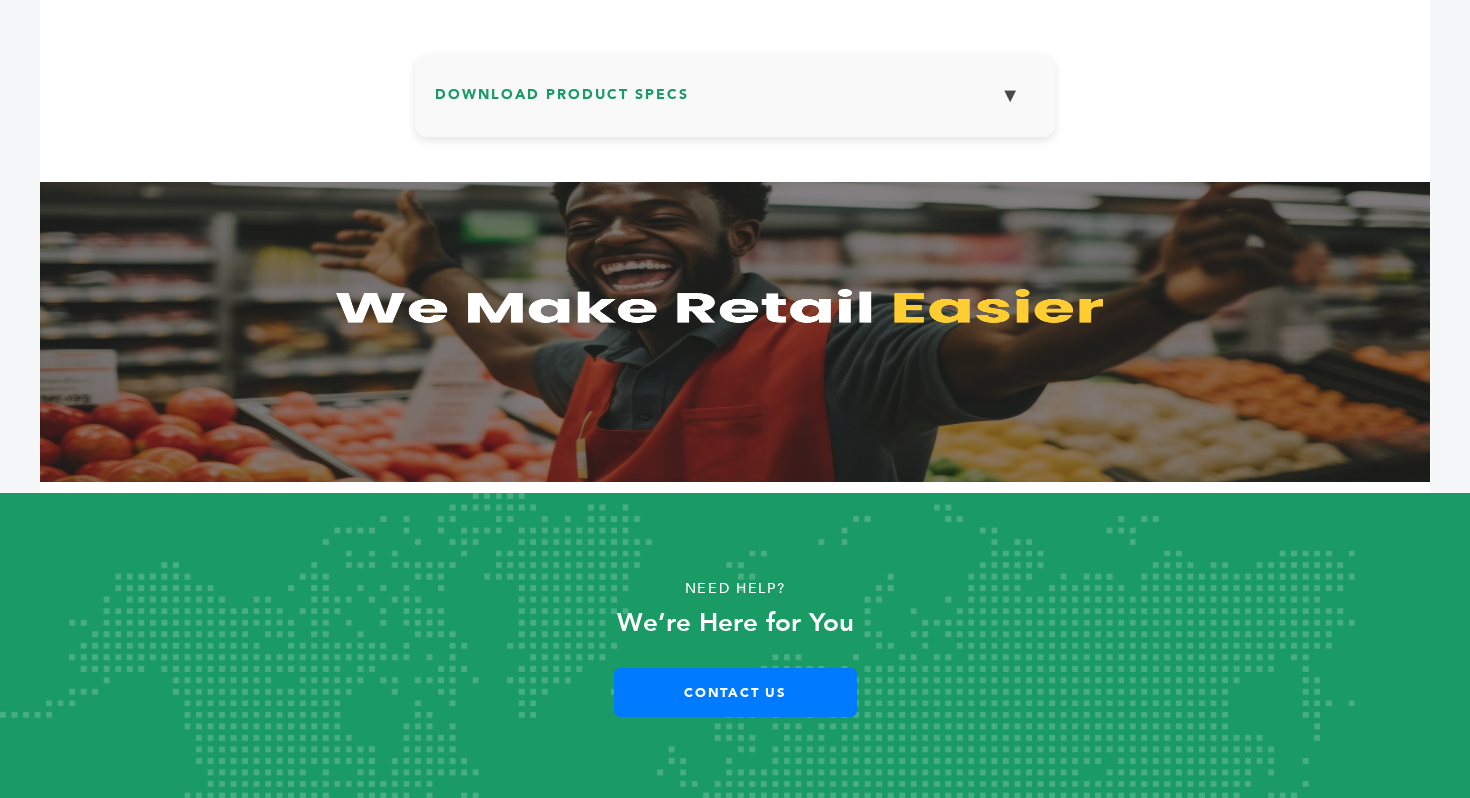 scroll, scrollTop: 148, scrollLeft: 0, axis: vertical 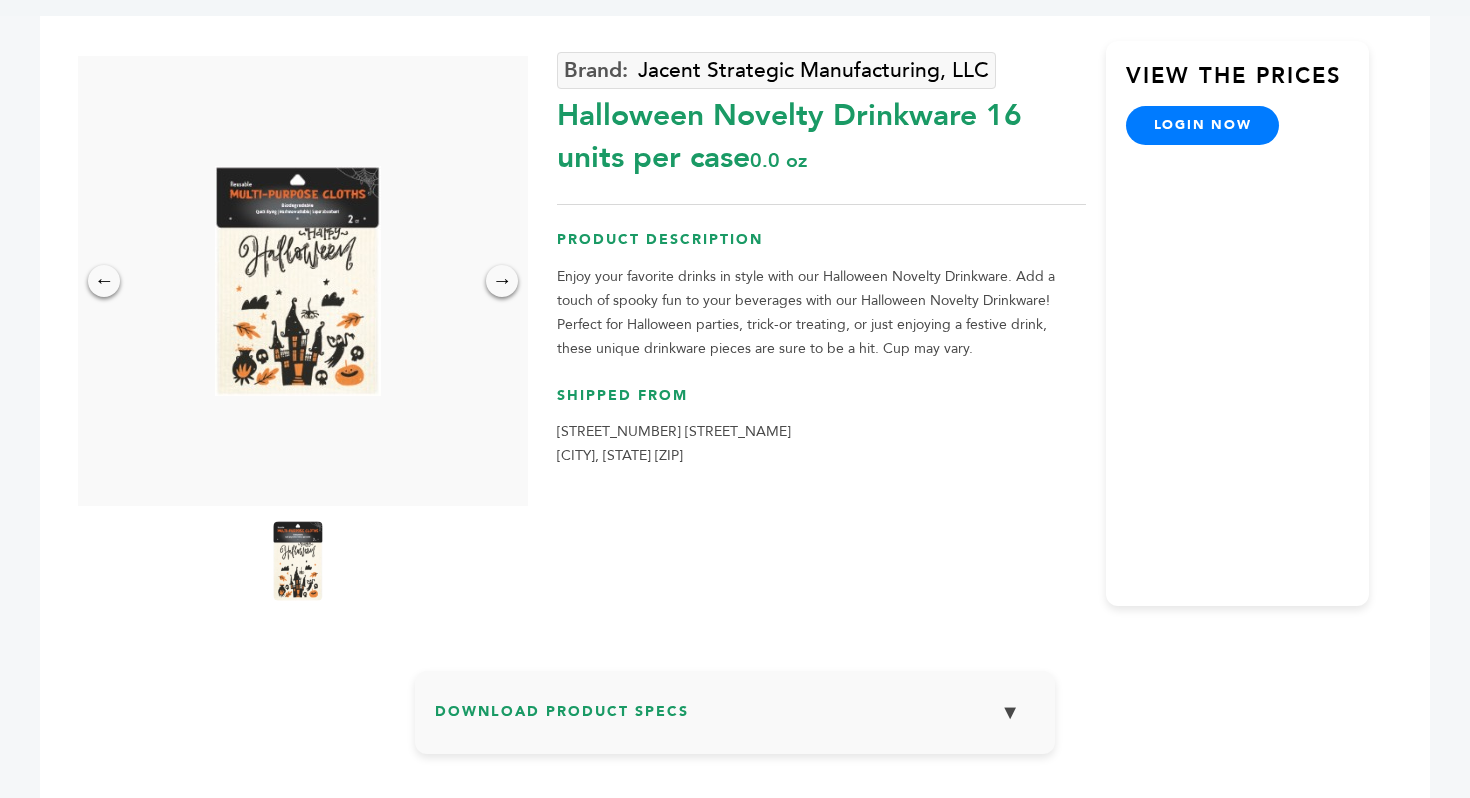 click on "Download Product Specs
▼" at bounding box center [735, 720] 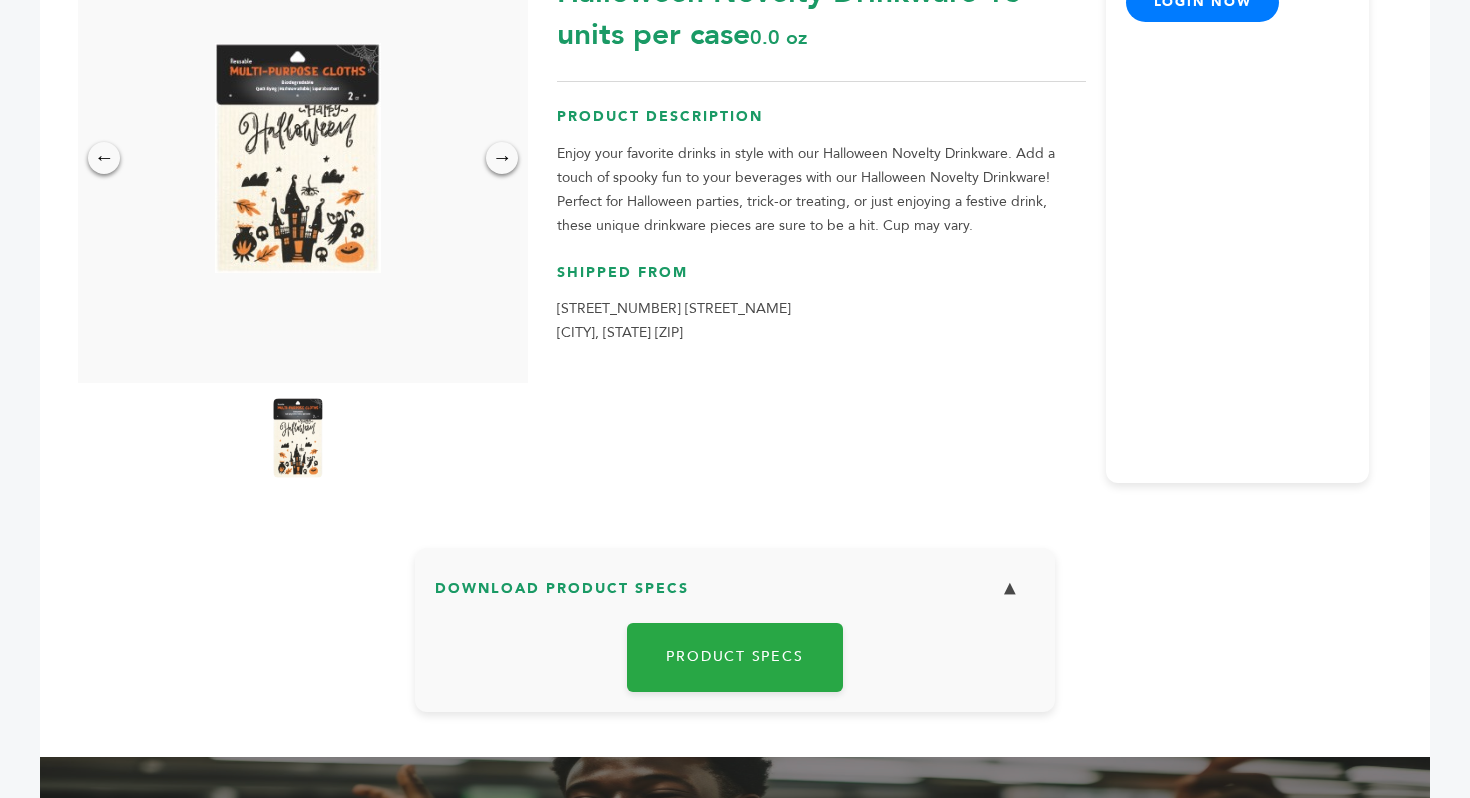 scroll, scrollTop: 512, scrollLeft: 0, axis: vertical 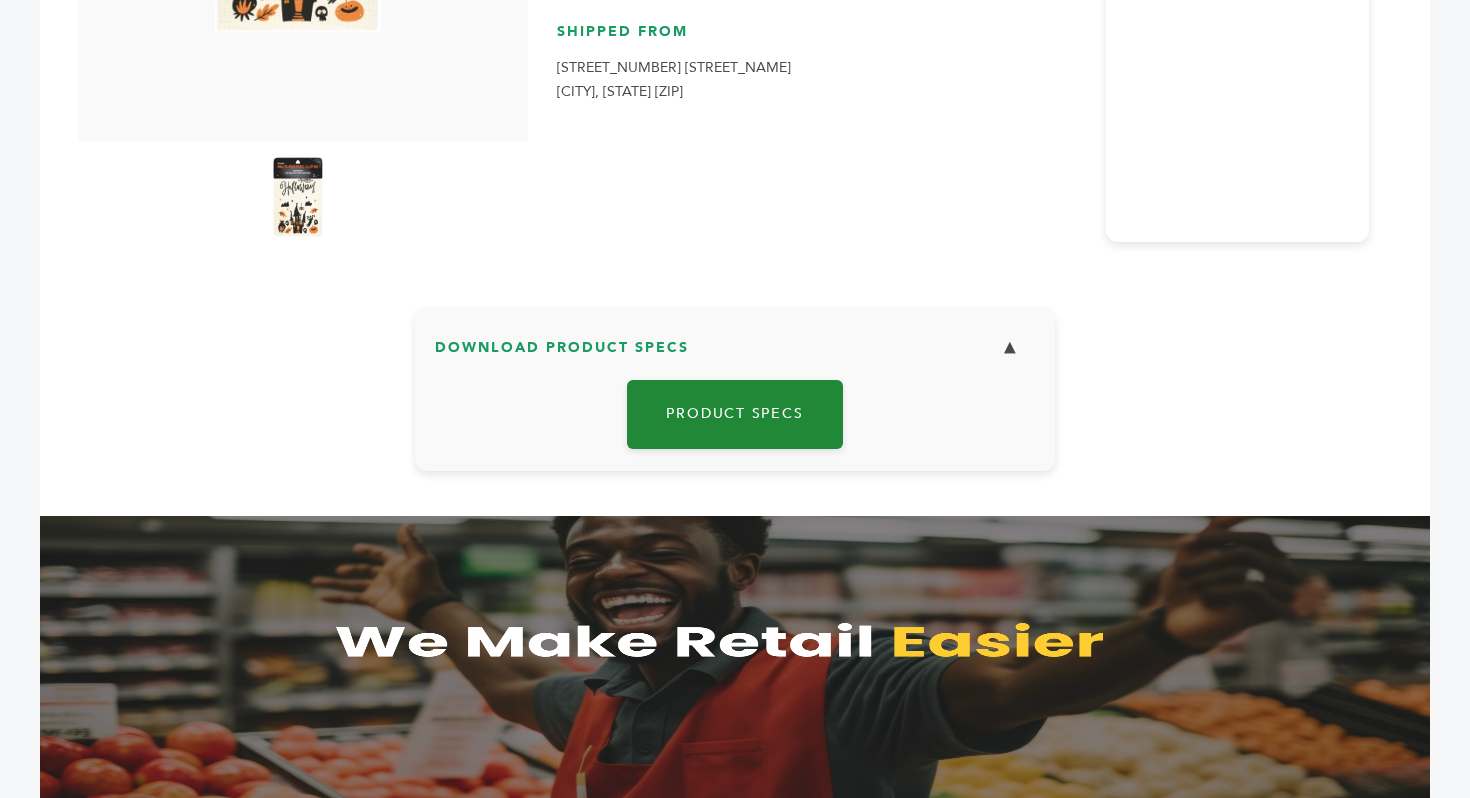 click on "Product Specs" at bounding box center (735, 414) 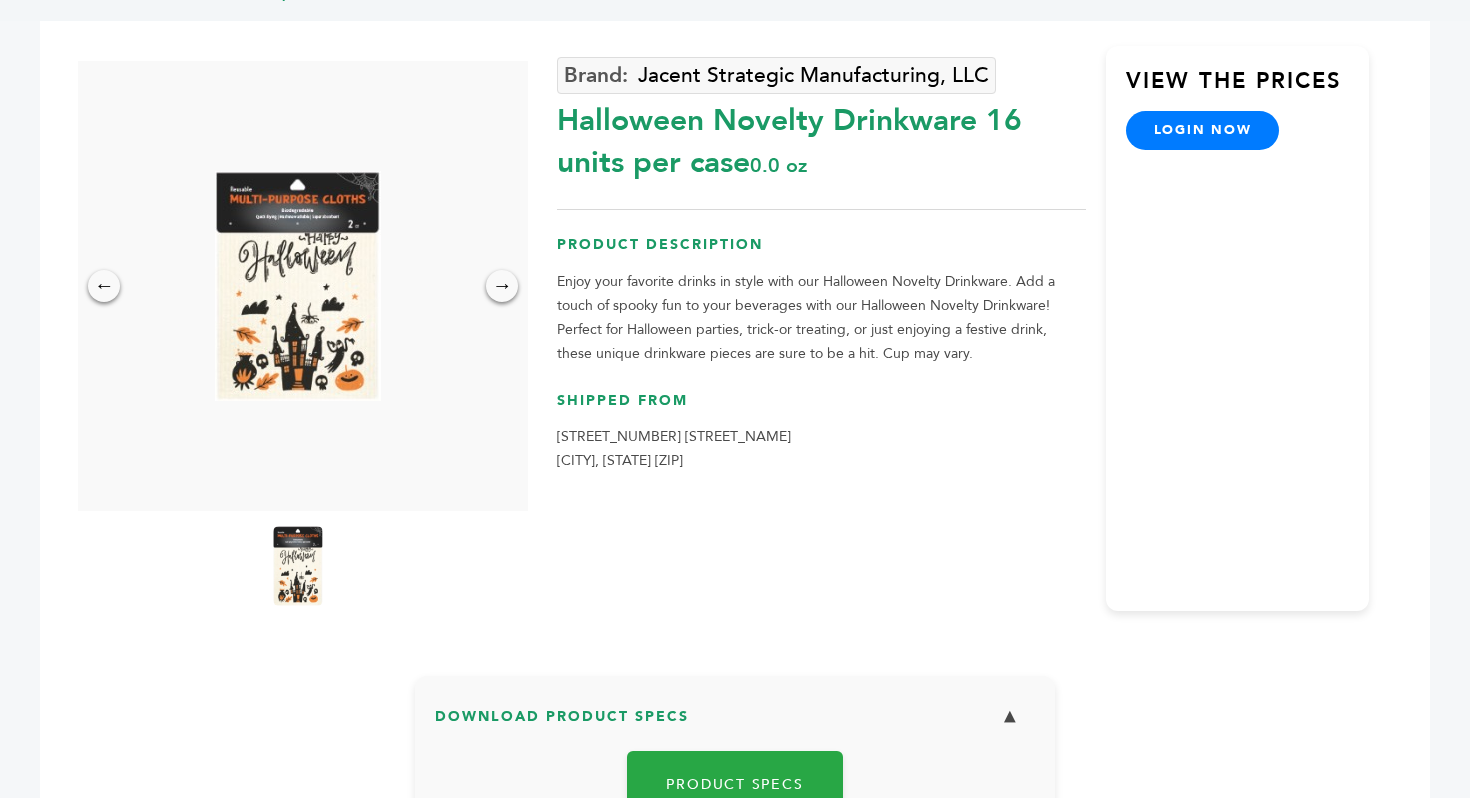scroll, scrollTop: 0, scrollLeft: 0, axis: both 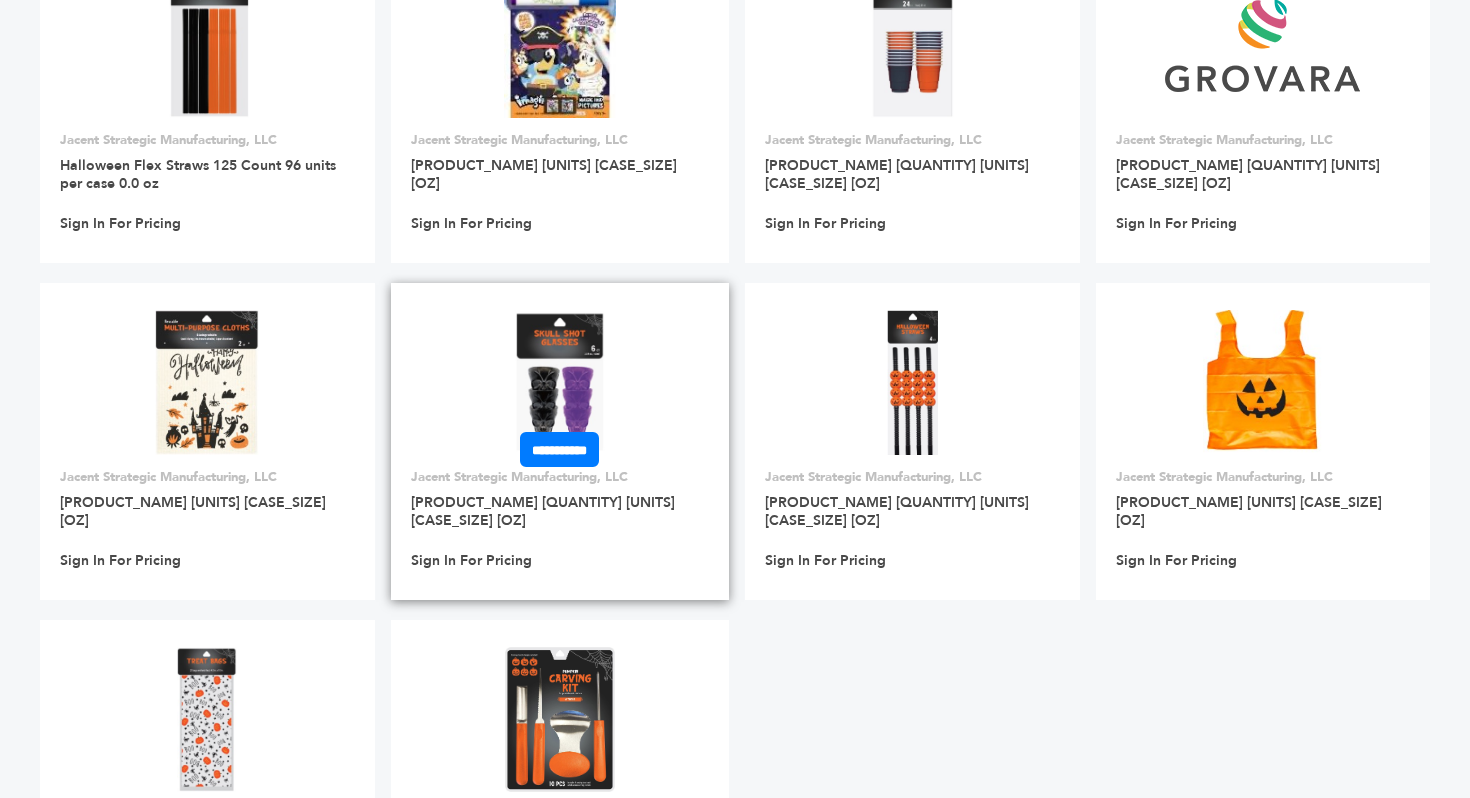 click at bounding box center [560, 382] 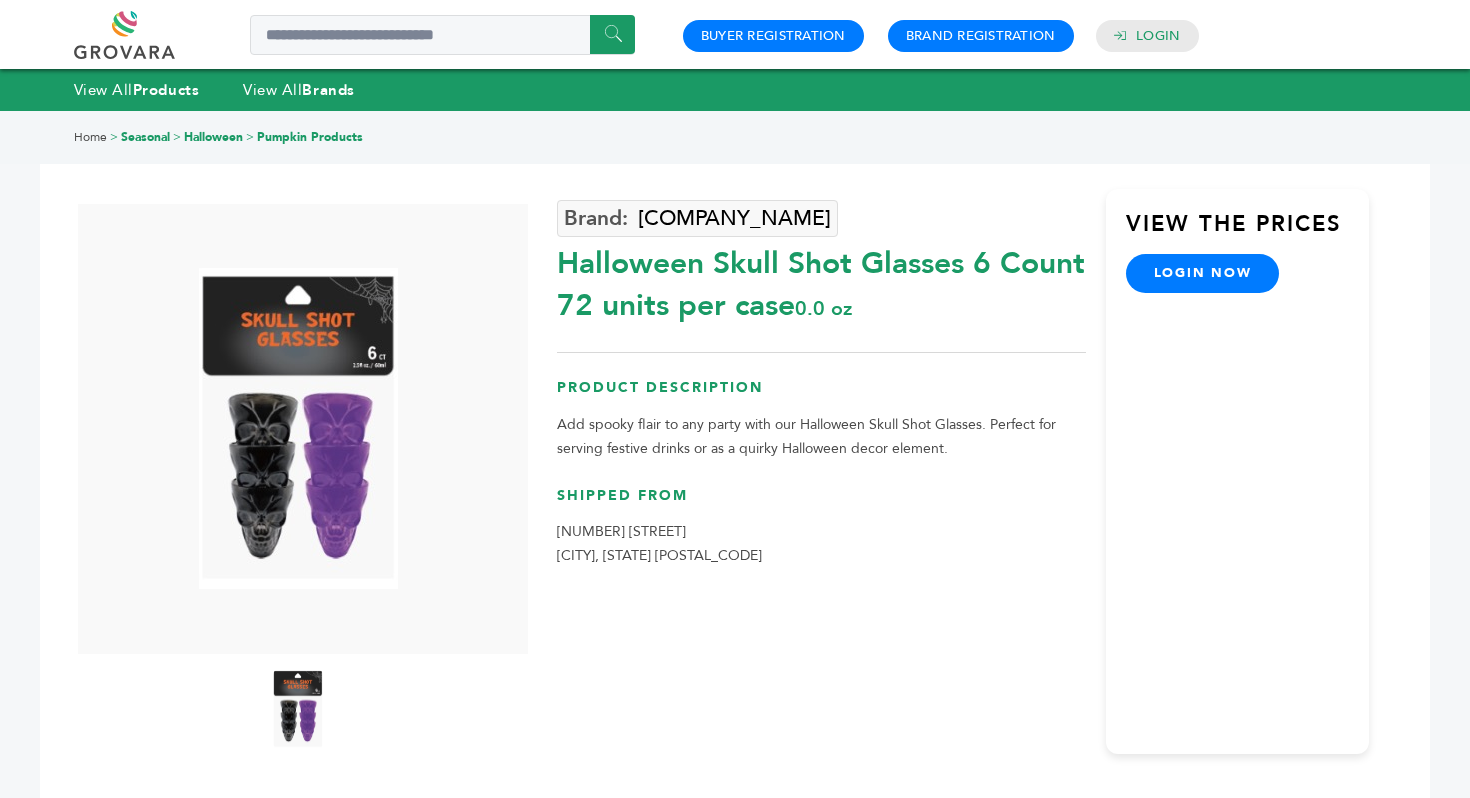 scroll, scrollTop: 0, scrollLeft: 0, axis: both 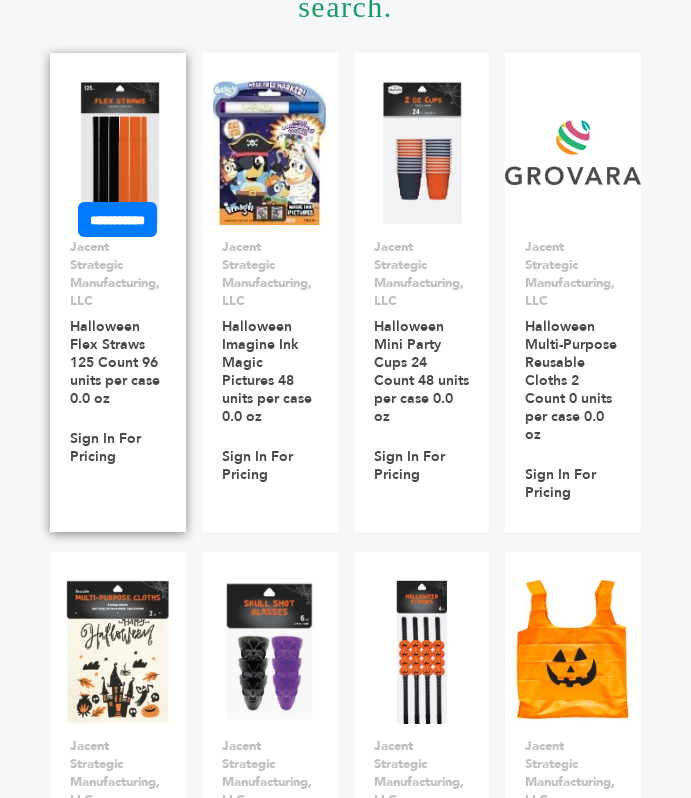 click at bounding box center (117, 153) 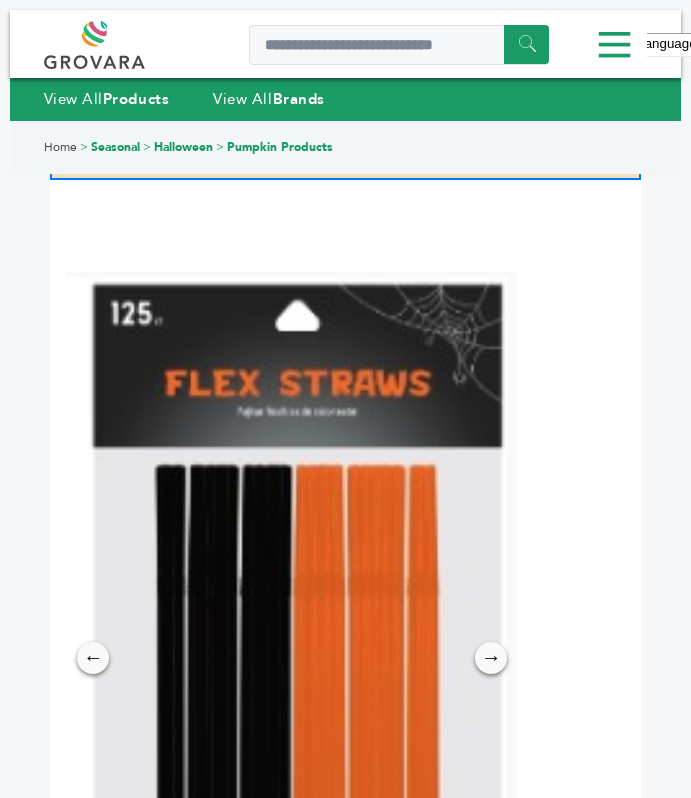 scroll, scrollTop: 112, scrollLeft: 0, axis: vertical 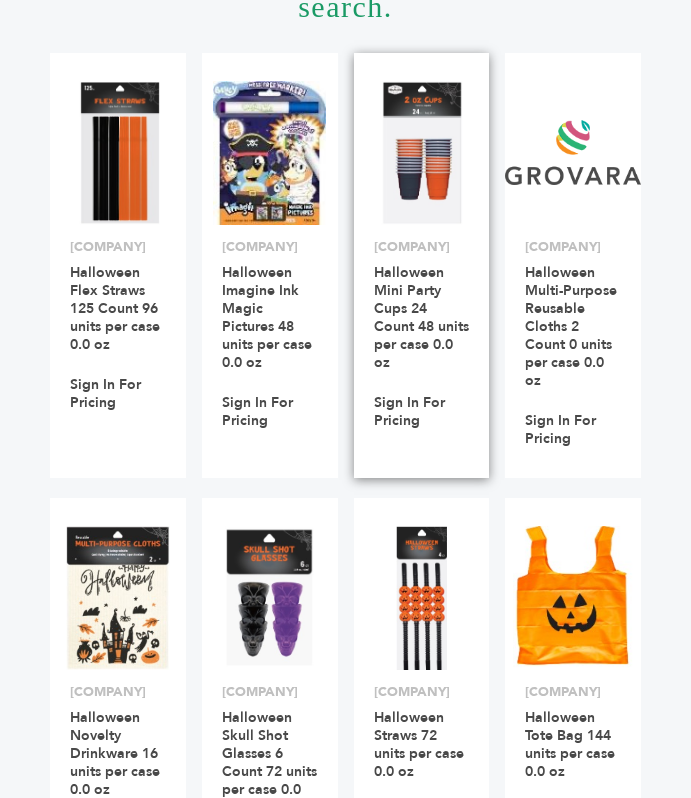 click at bounding box center (422, 153) 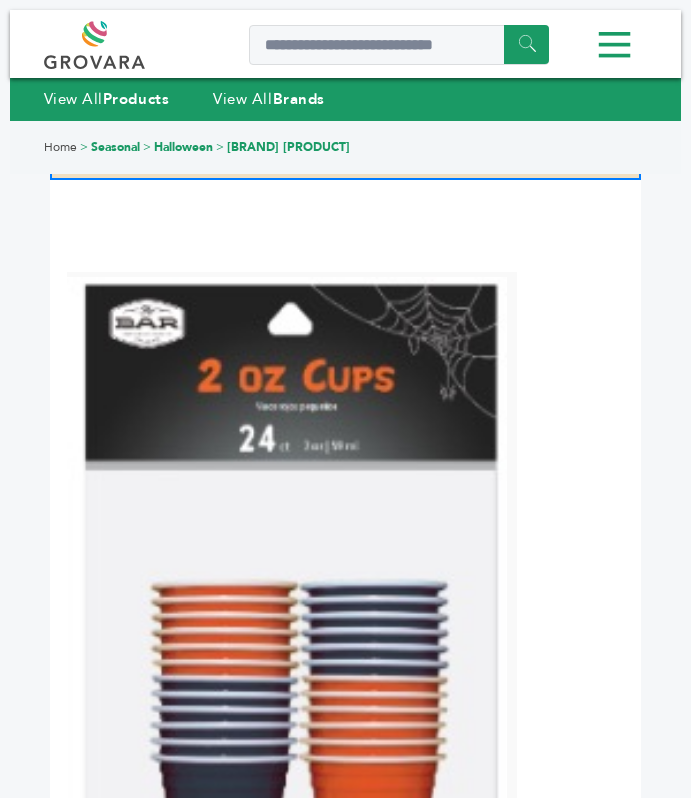 scroll, scrollTop: 0, scrollLeft: 0, axis: both 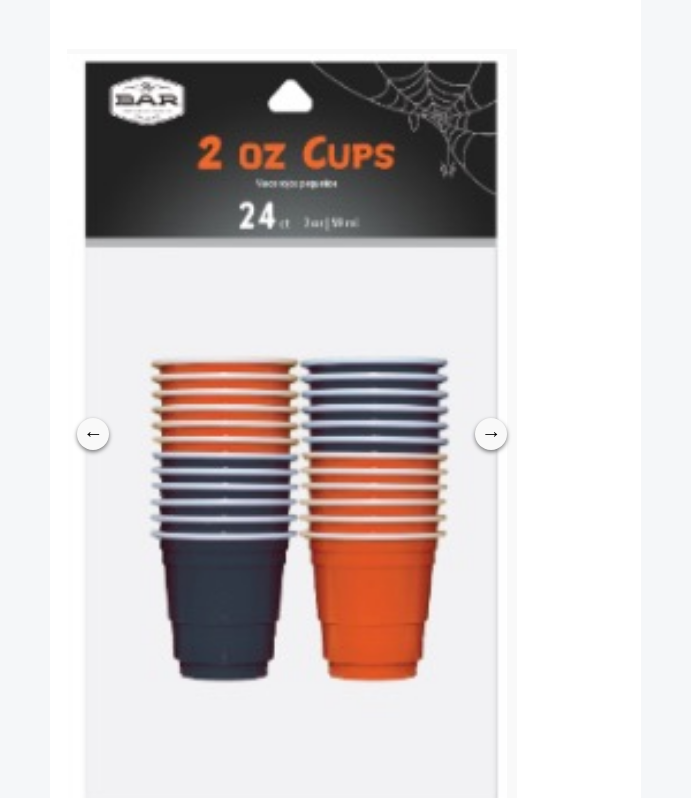 click at bounding box center [287, 434] 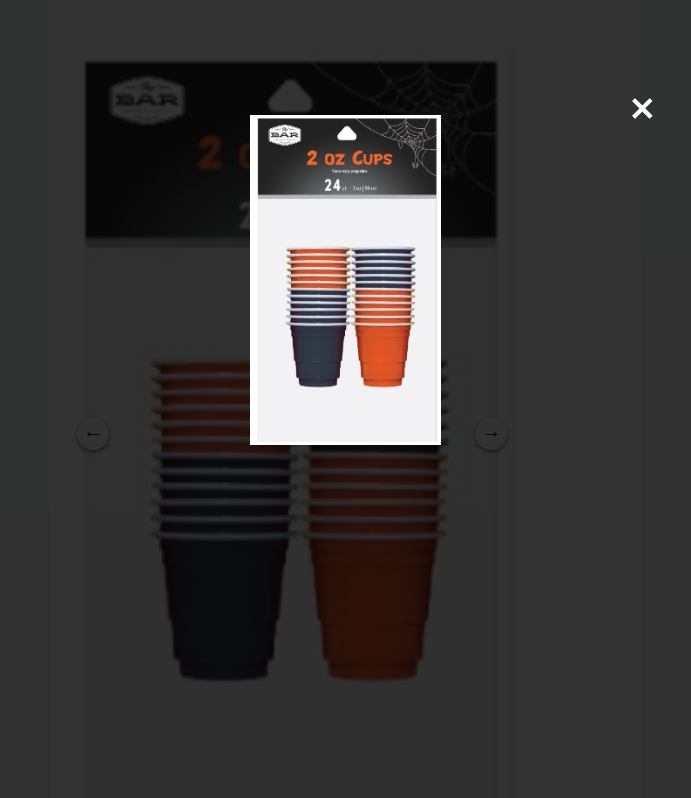 click on "×" at bounding box center (0, 0) 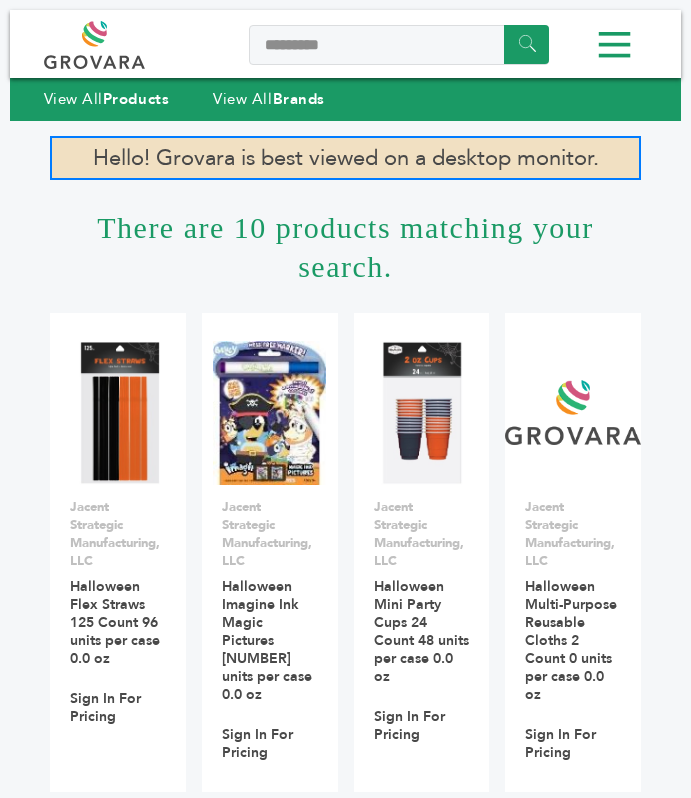scroll, scrollTop: 260, scrollLeft: 0, axis: vertical 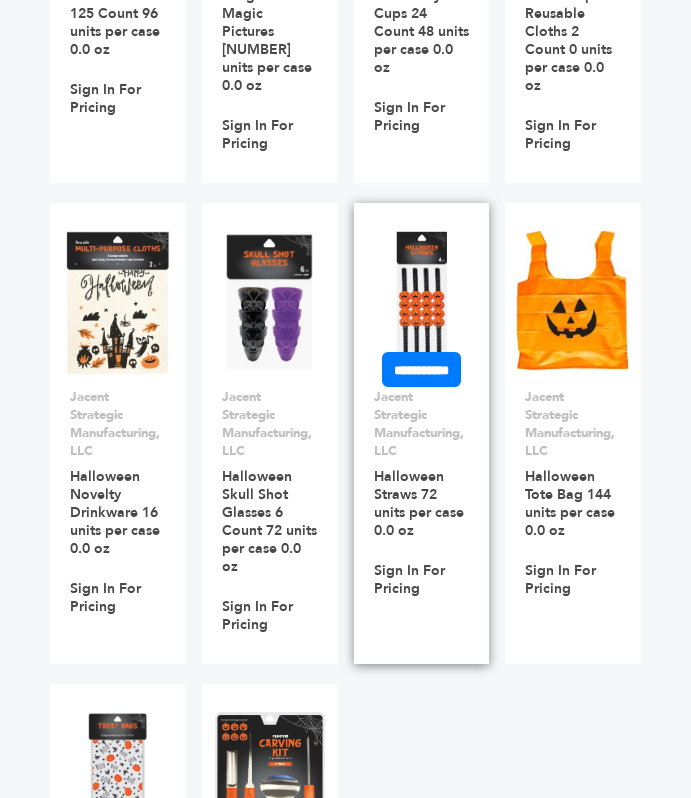 click at bounding box center (421, 303) 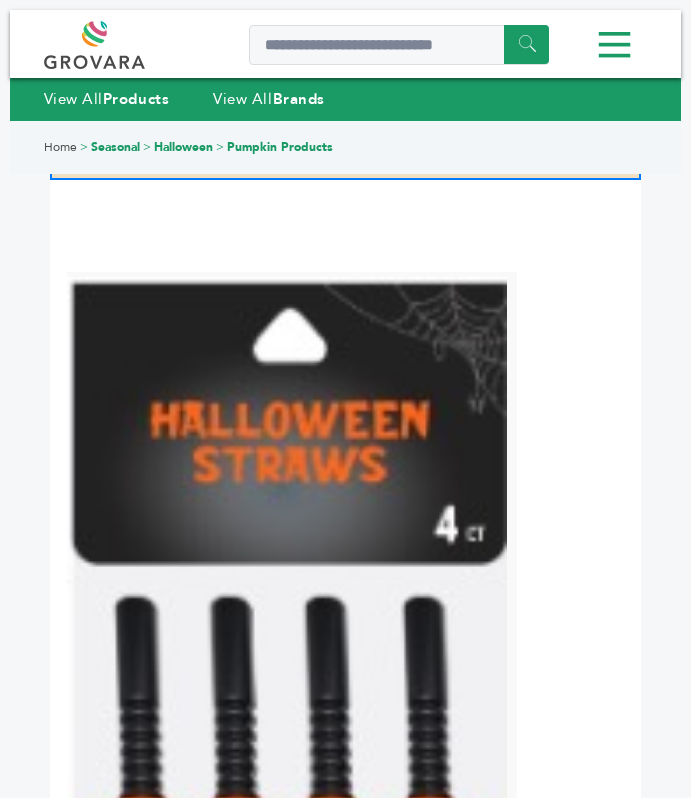 scroll, scrollTop: 0, scrollLeft: 0, axis: both 